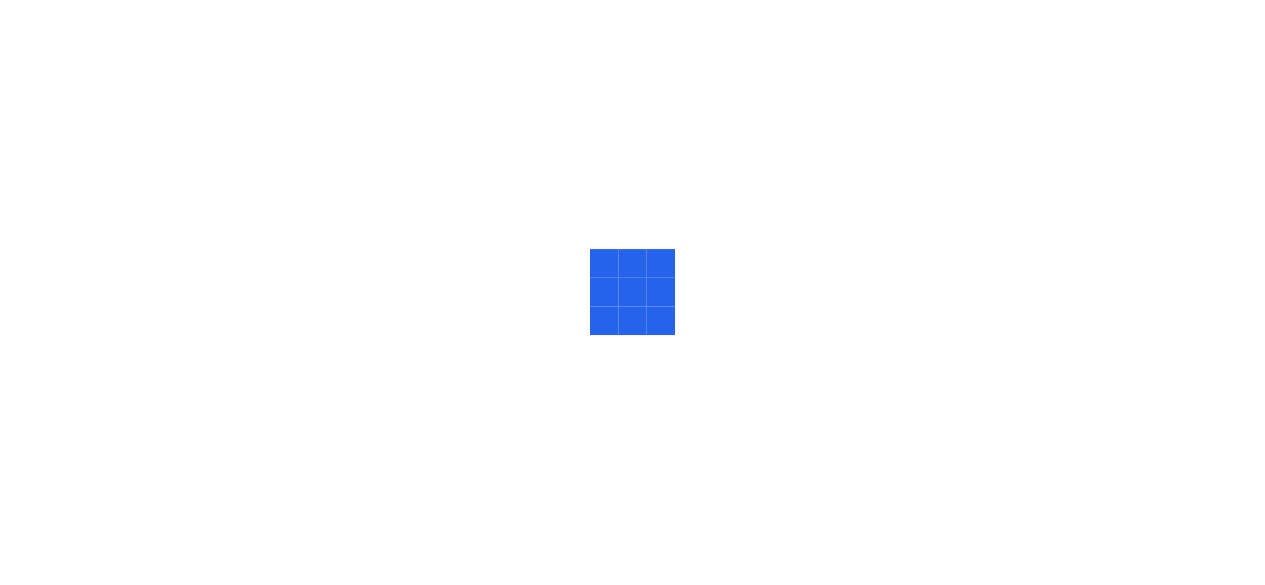 scroll, scrollTop: 0, scrollLeft: 0, axis: both 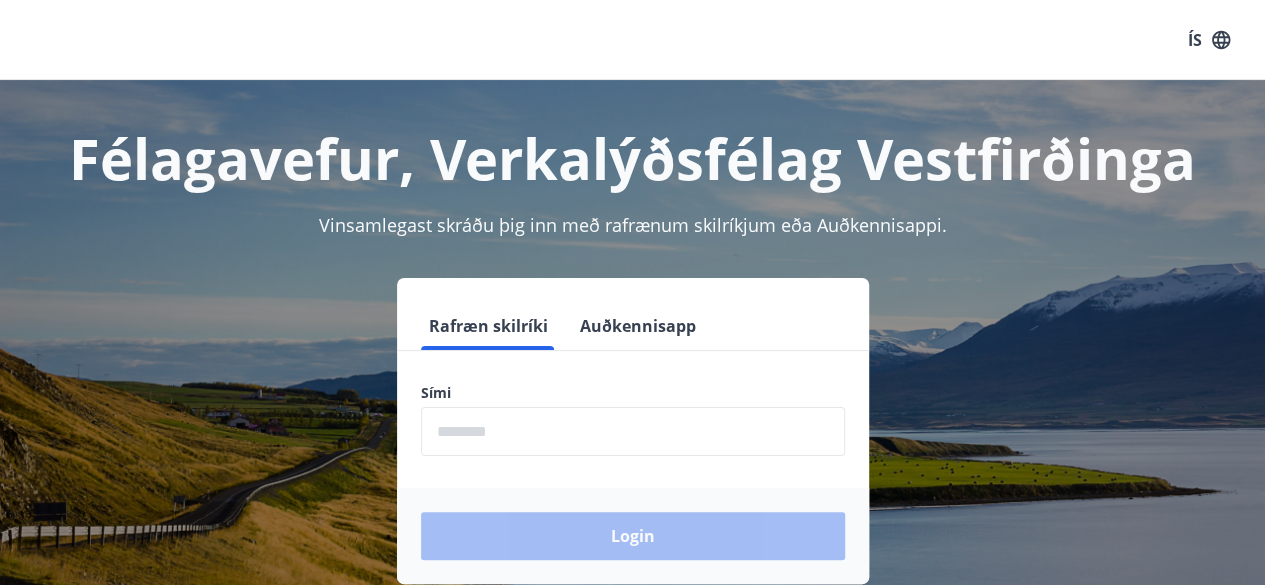 click on "Rafræn skilríki Auðkennisapp Sími ​ Login" at bounding box center (633, 443) 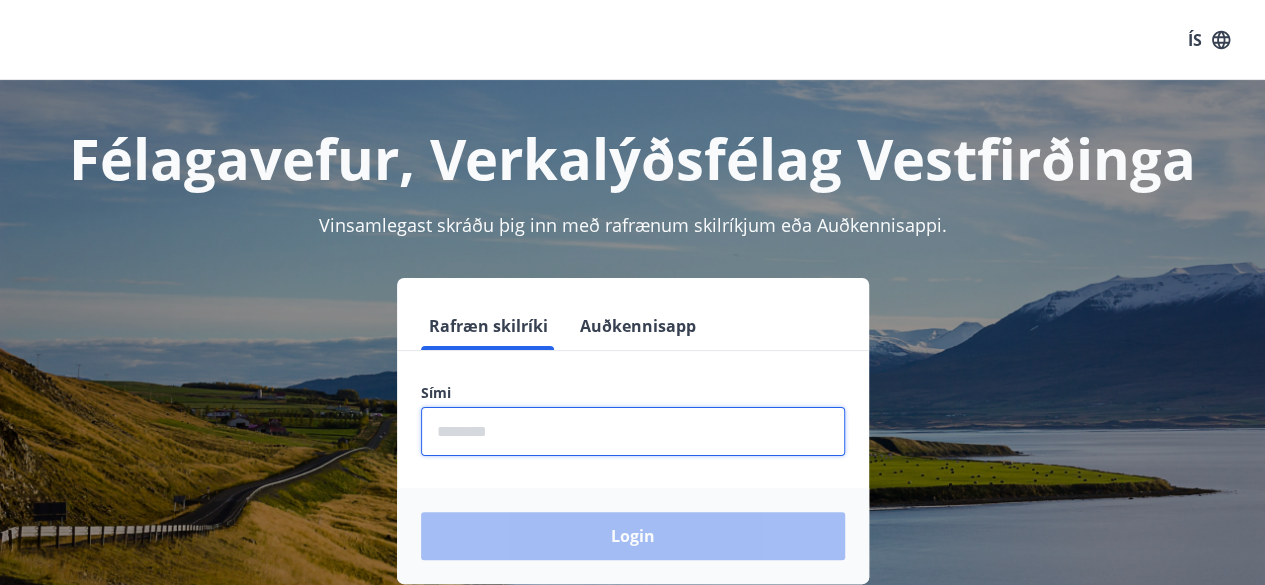 click at bounding box center (633, 431) 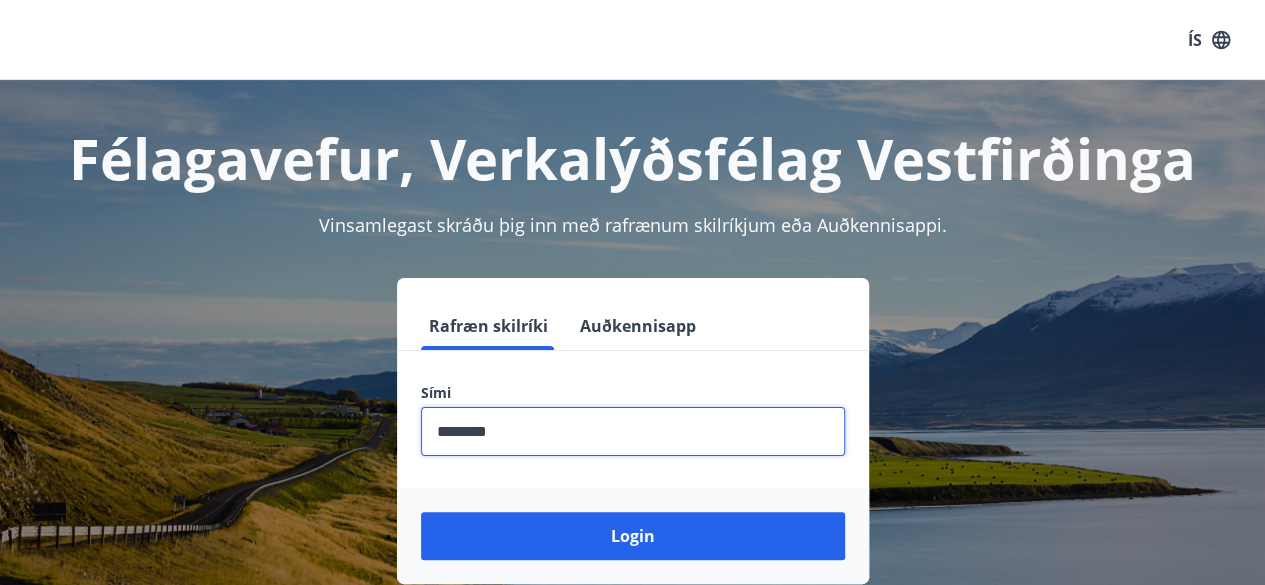 type on "********" 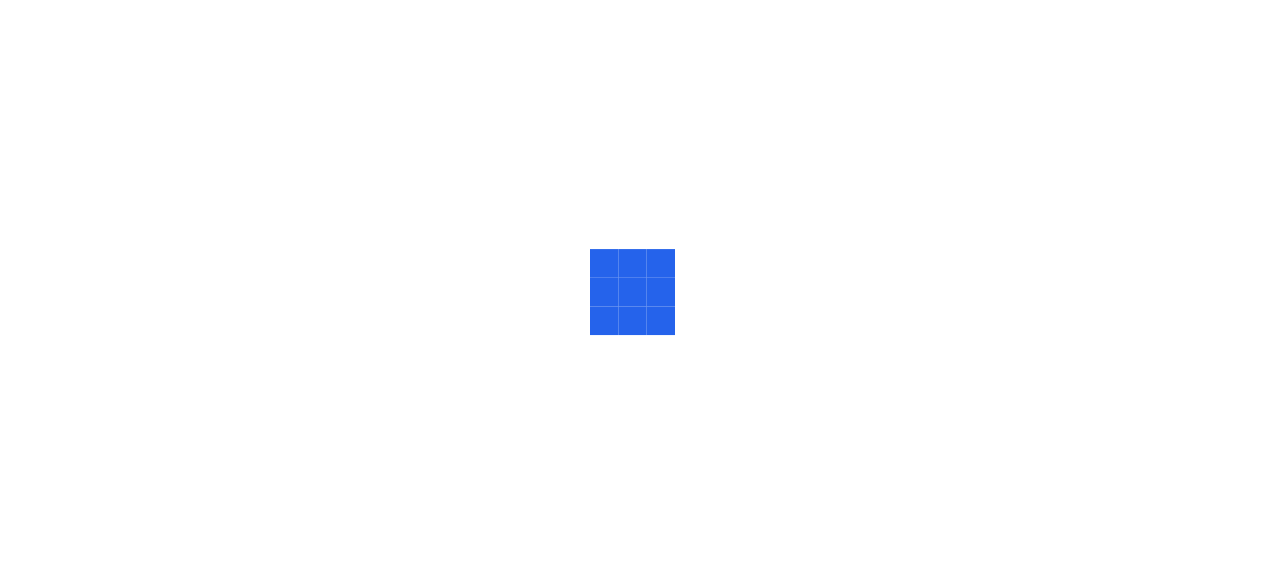scroll, scrollTop: 0, scrollLeft: 0, axis: both 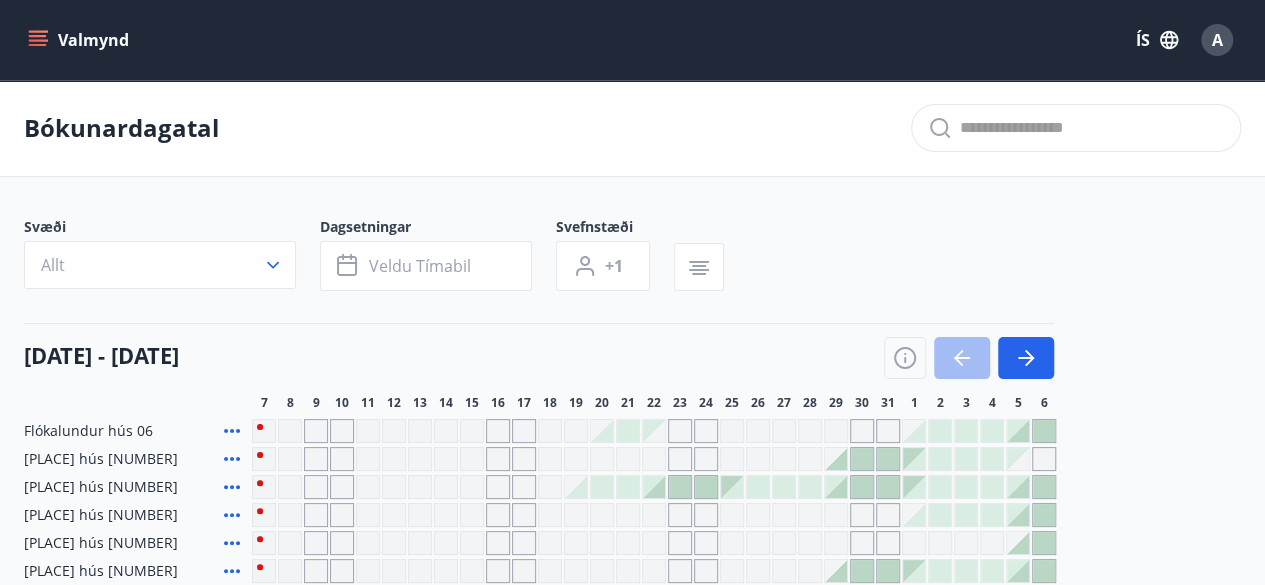 click 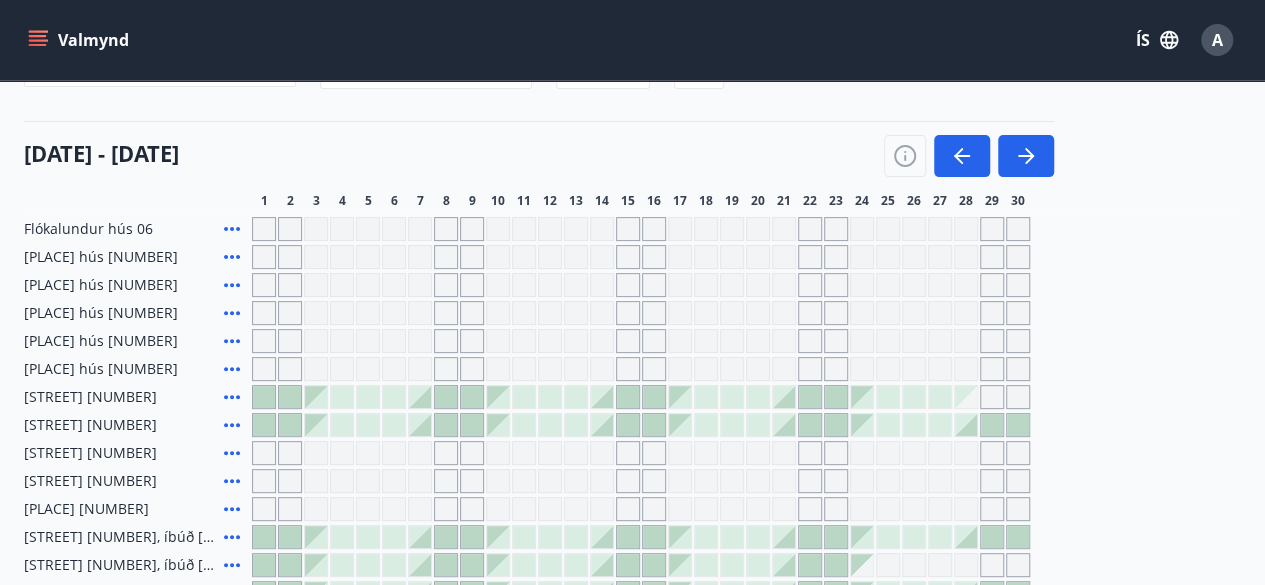 scroll, scrollTop: 203, scrollLeft: 0, axis: vertical 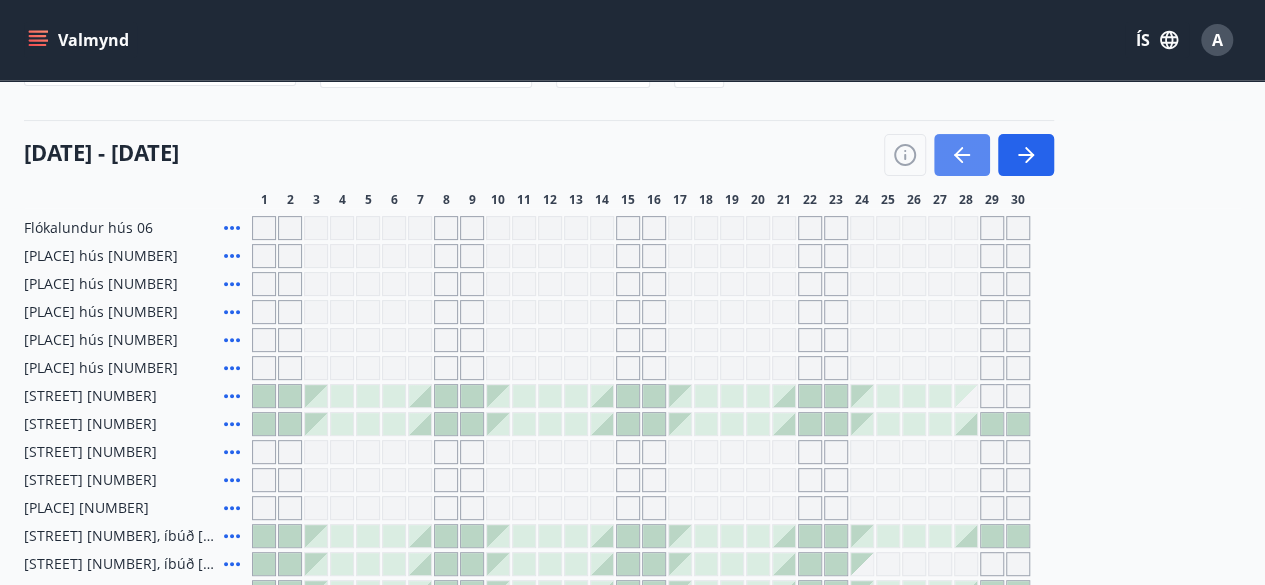 click 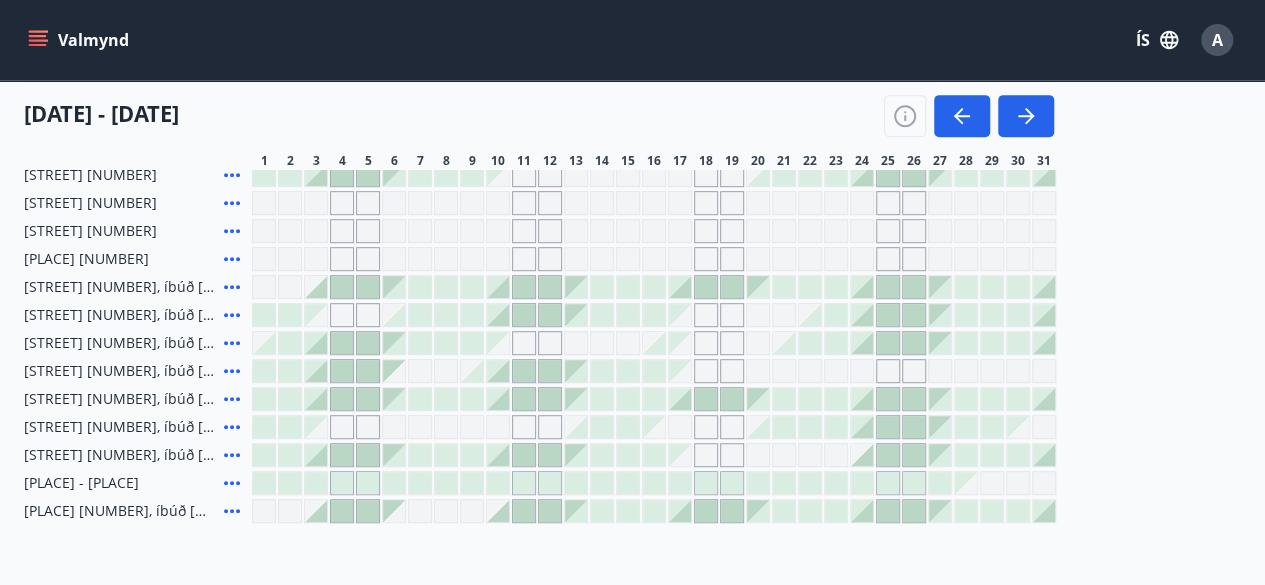 scroll, scrollTop: 462, scrollLeft: 0, axis: vertical 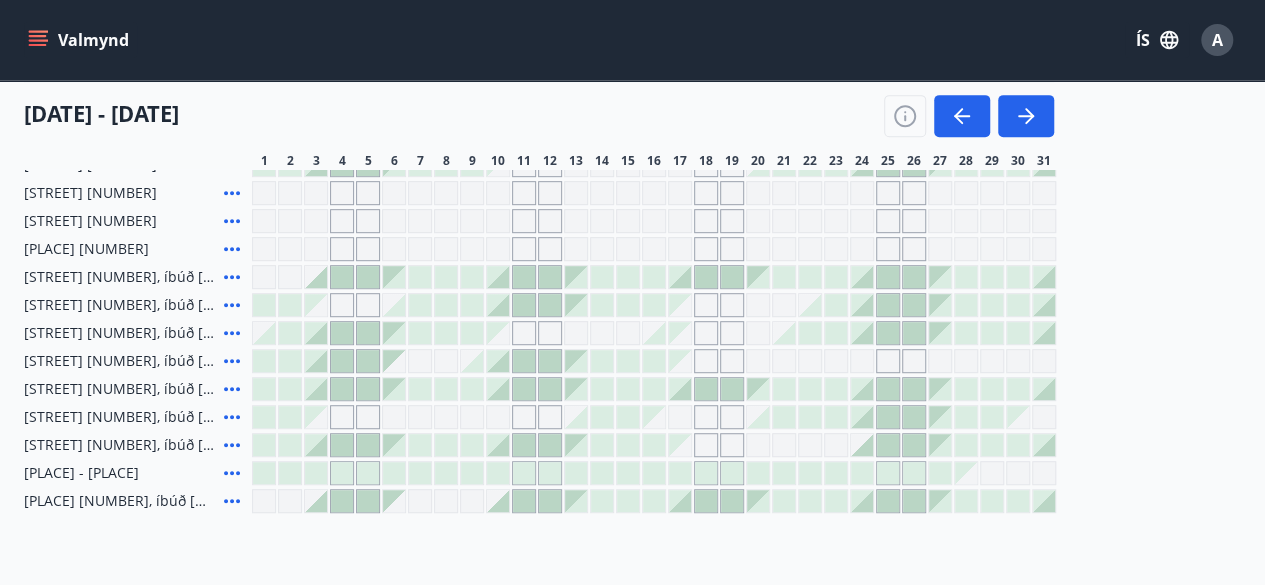 click 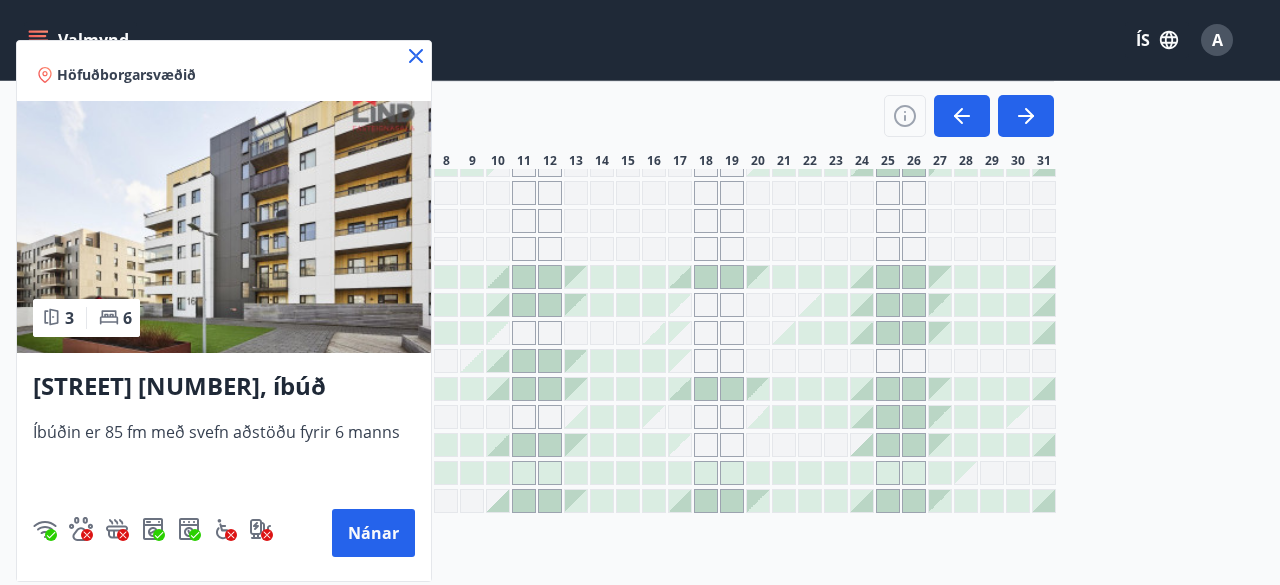 click 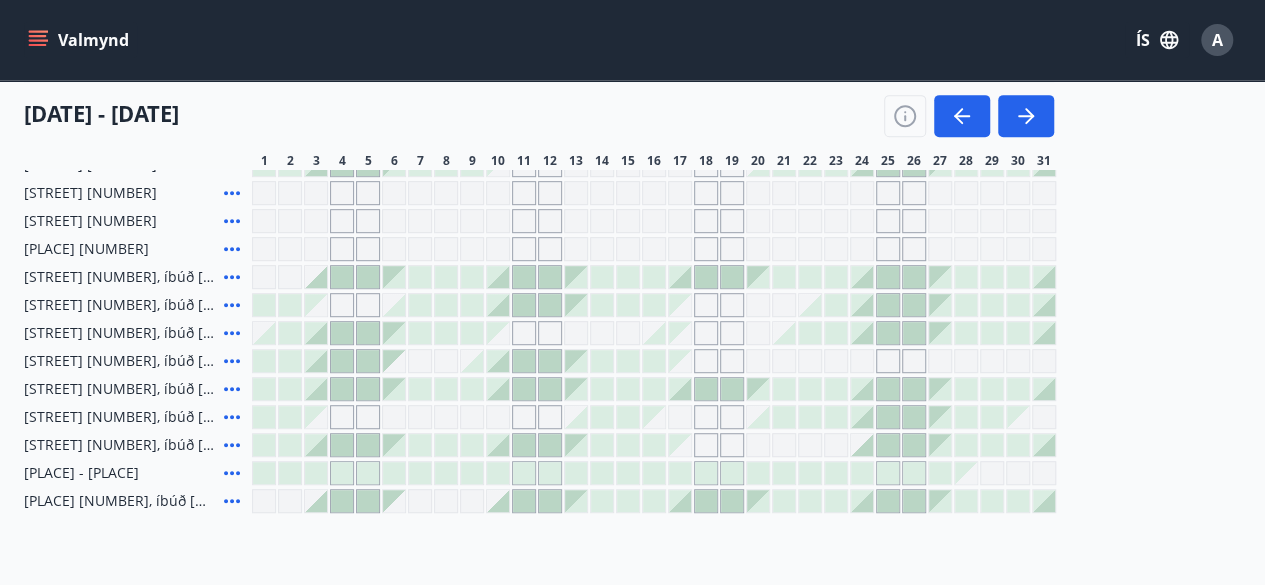 click 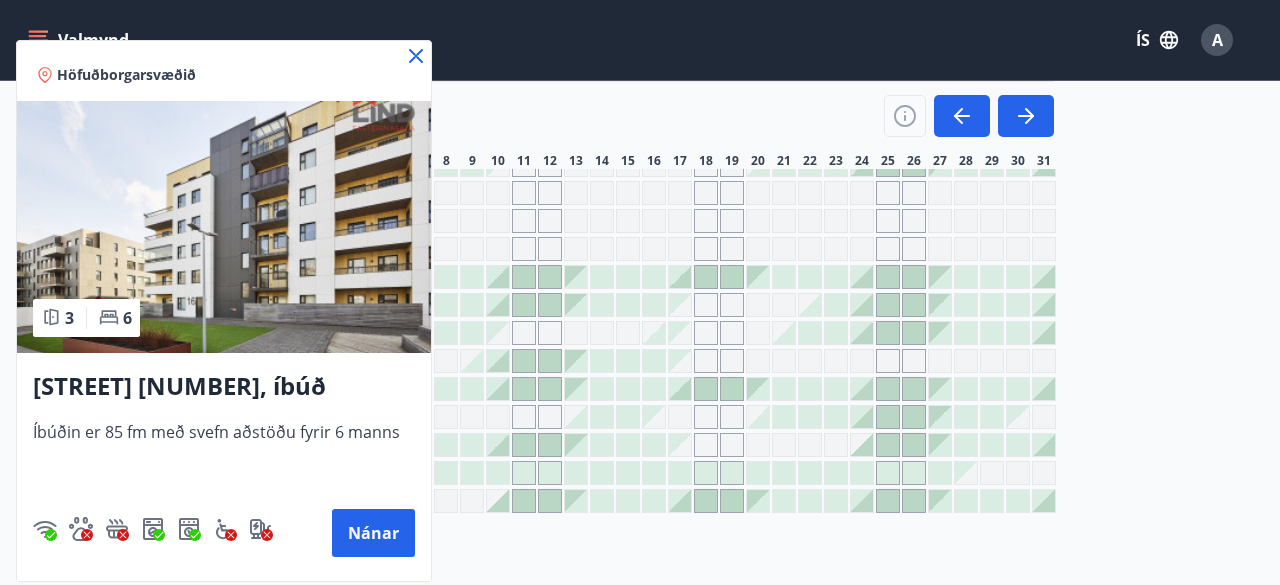 click 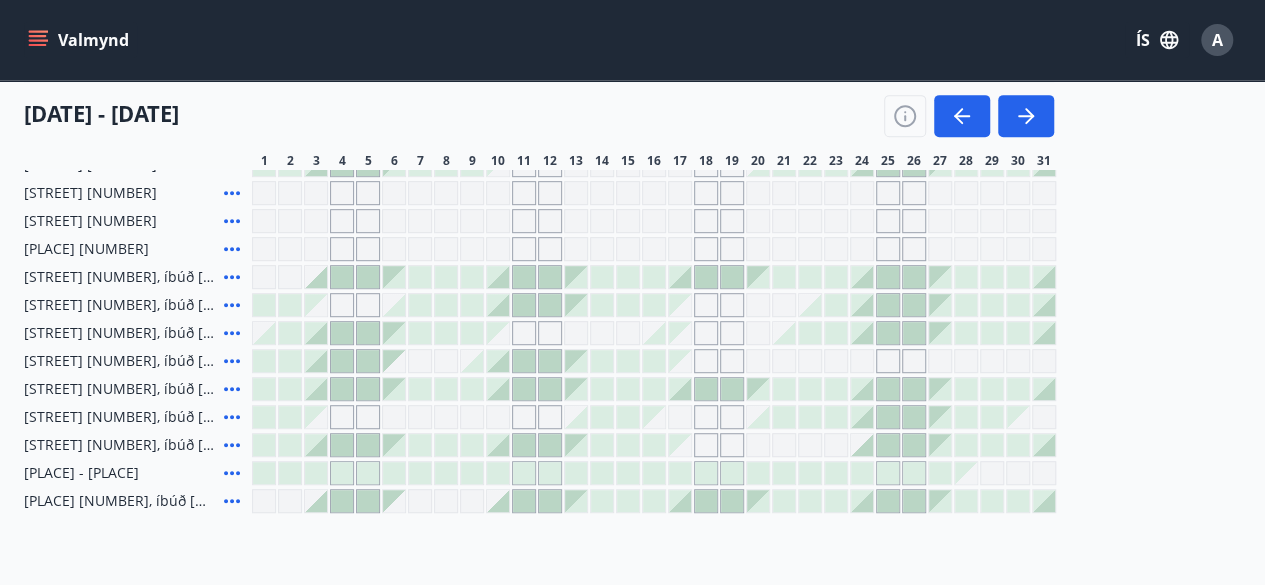 click 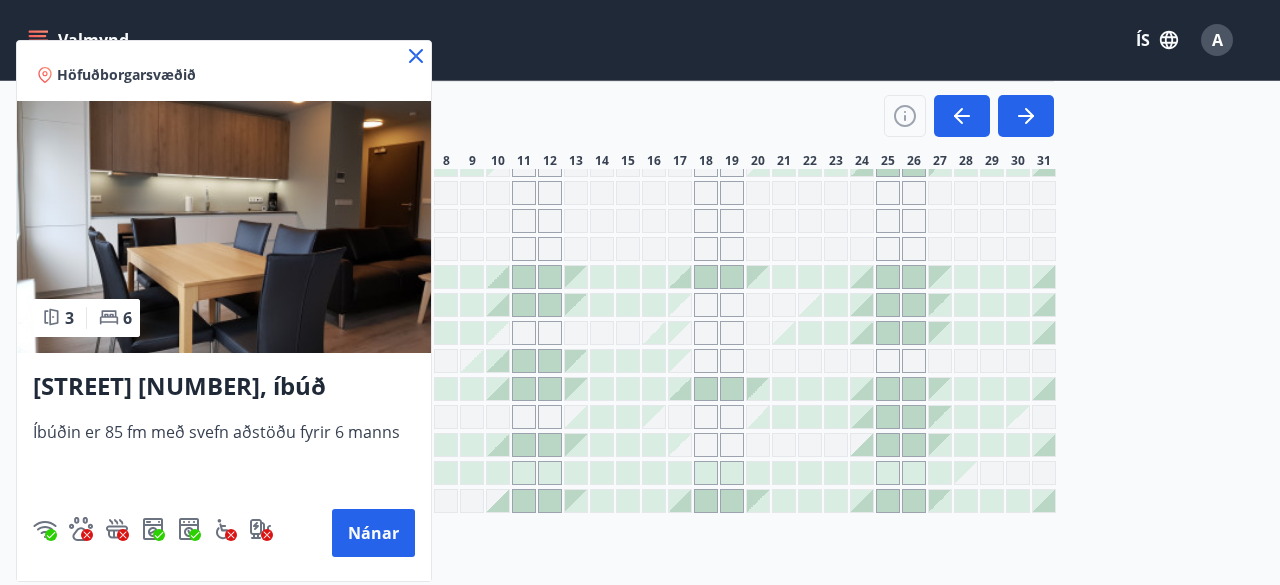 click 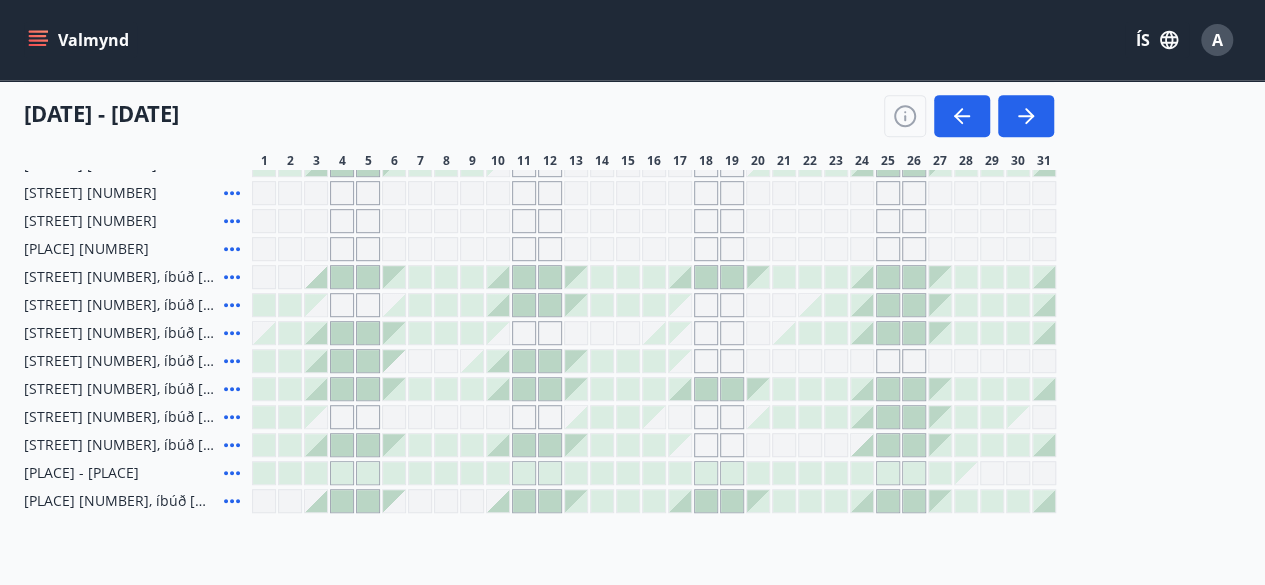 click 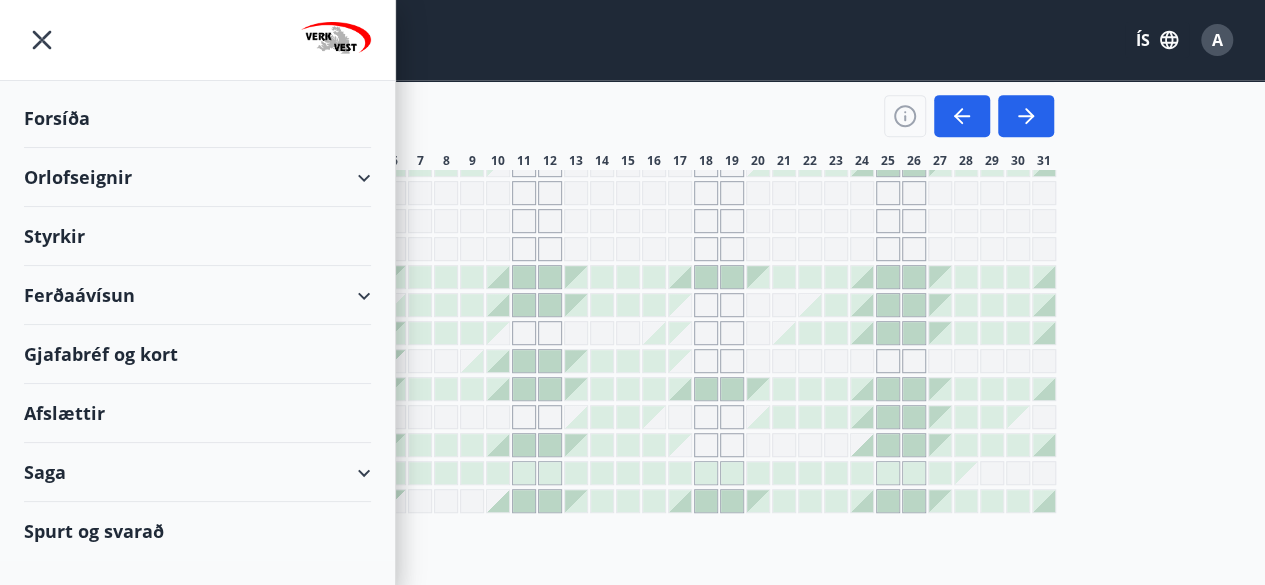 click on "Orlofseignir" at bounding box center [197, 177] 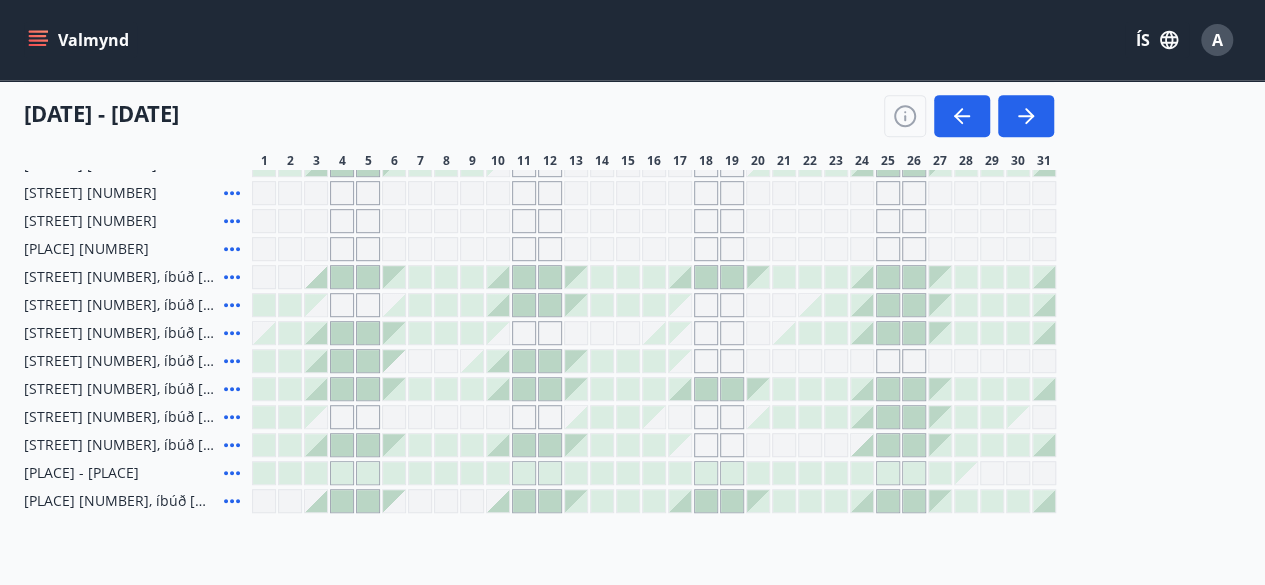 click 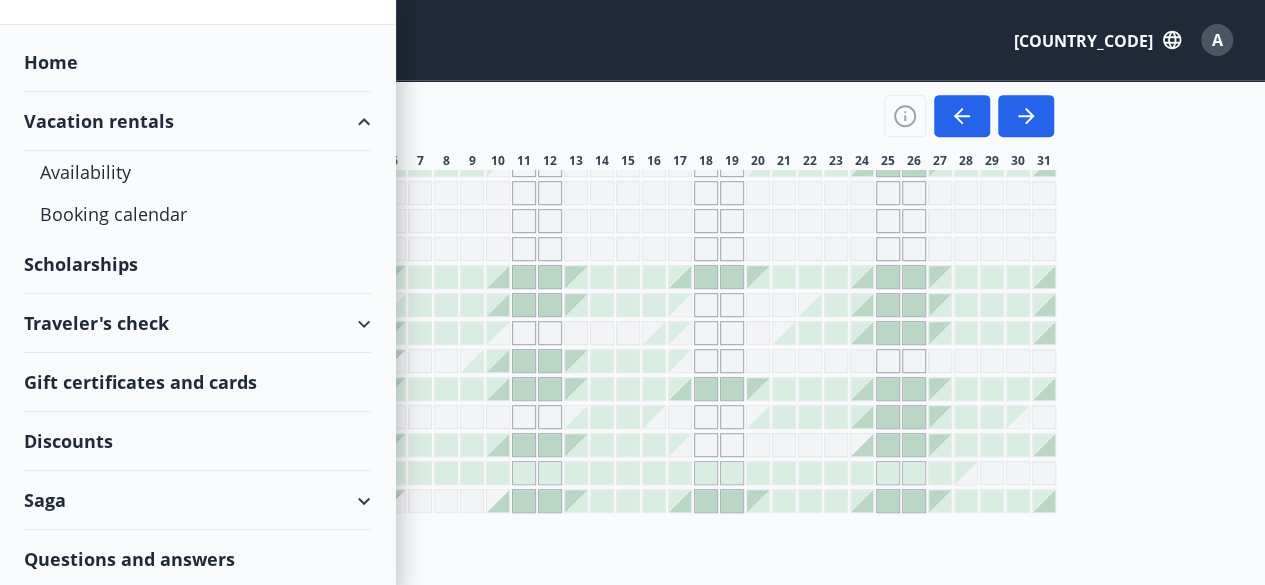 scroll, scrollTop: 0, scrollLeft: 0, axis: both 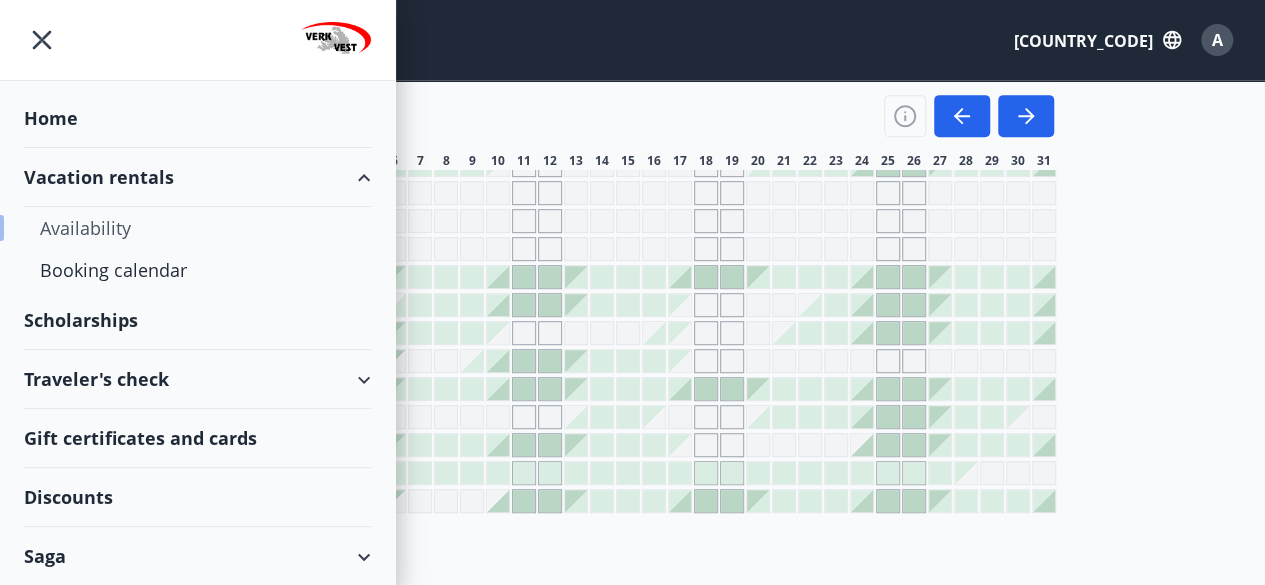 drag, startPoint x: 114, startPoint y: 170, endPoint x: 69, endPoint y: 225, distance: 71.063354 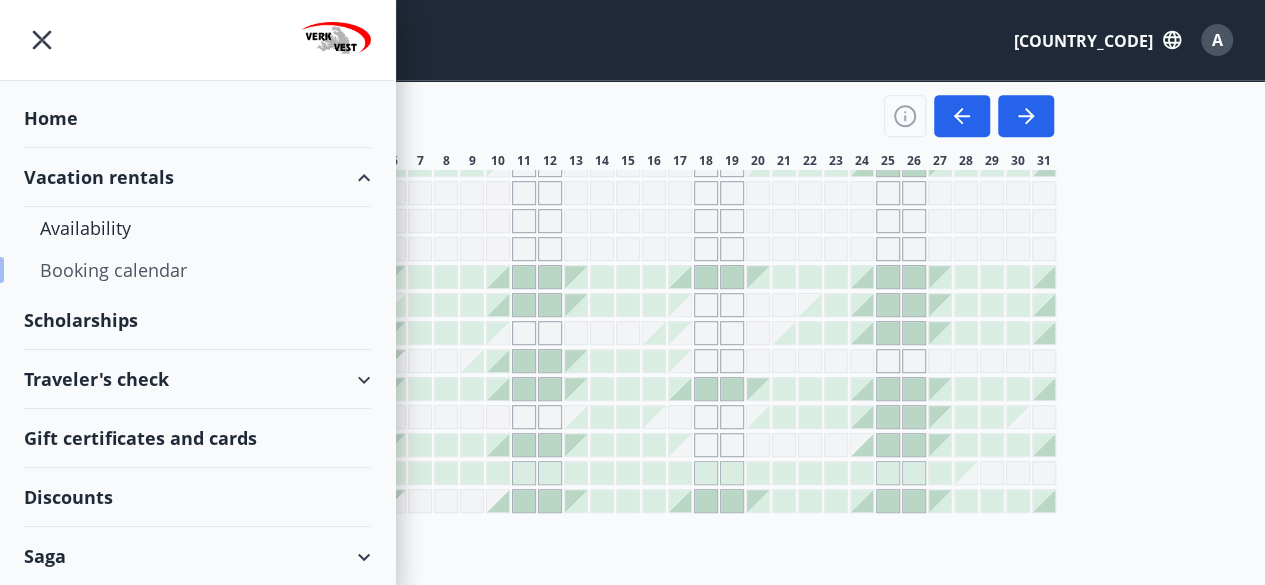 drag, startPoint x: 69, startPoint y: 225, endPoint x: 1, endPoint y: 282, distance: 88.72993 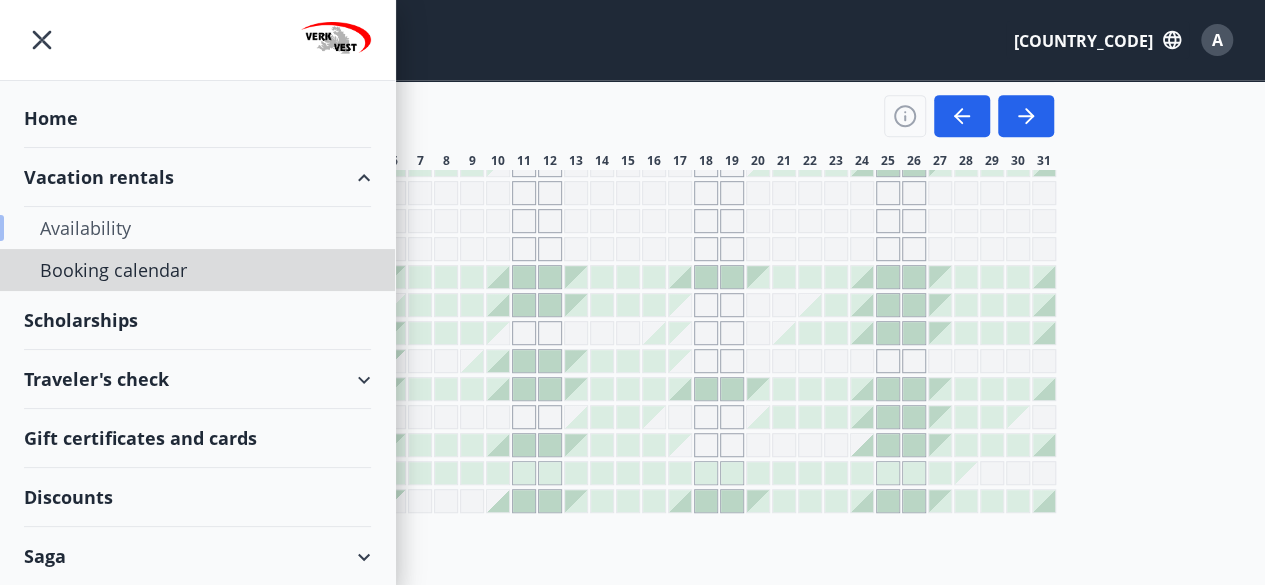 click on "Availability" at bounding box center (85, 228) 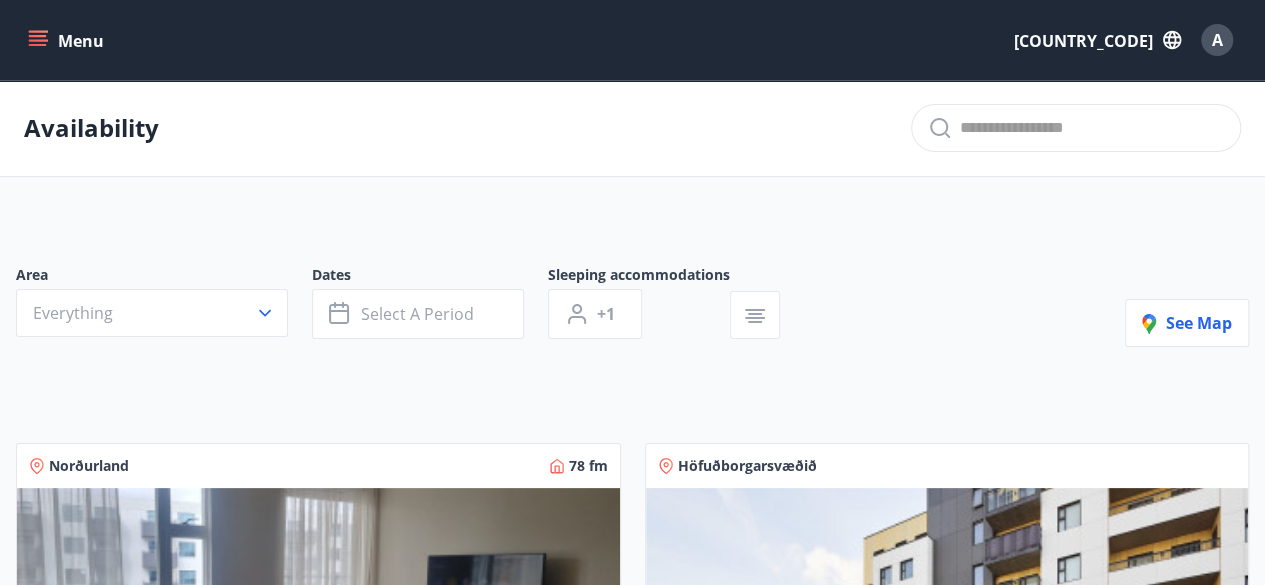 scroll, scrollTop: 104, scrollLeft: 0, axis: vertical 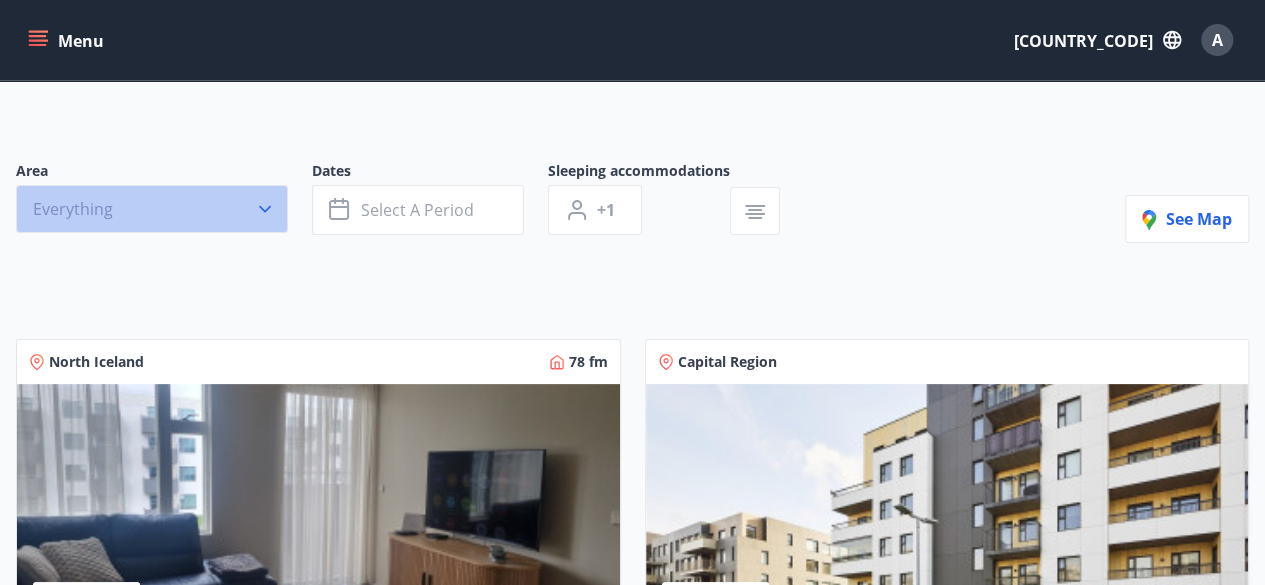 click 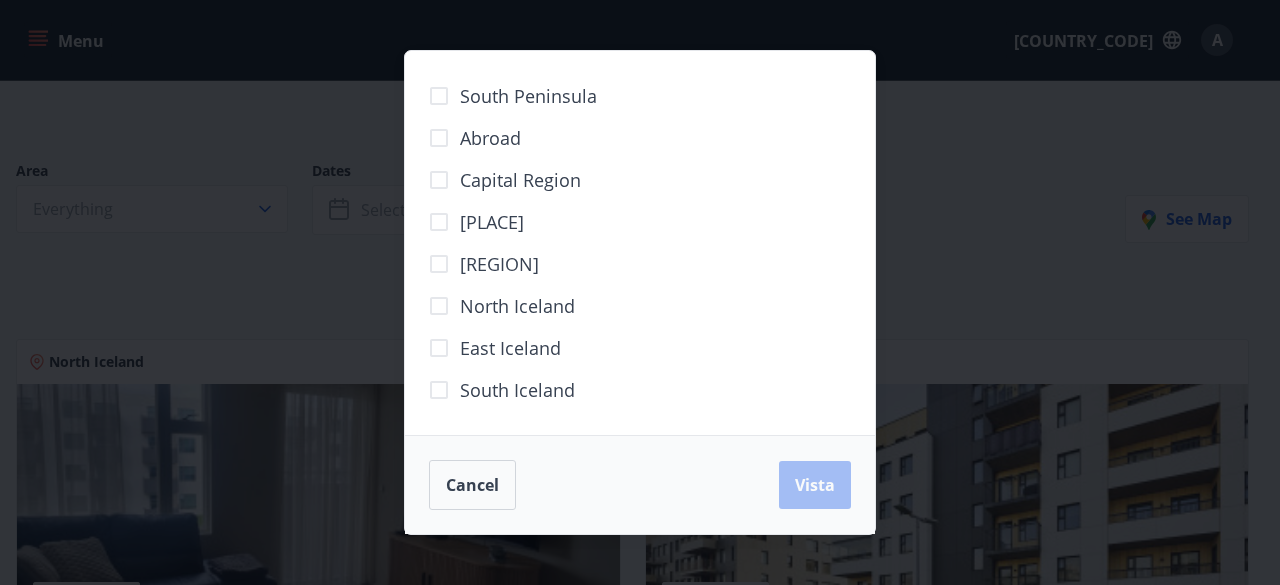 click on "Capital Region" at bounding box center [520, 180] 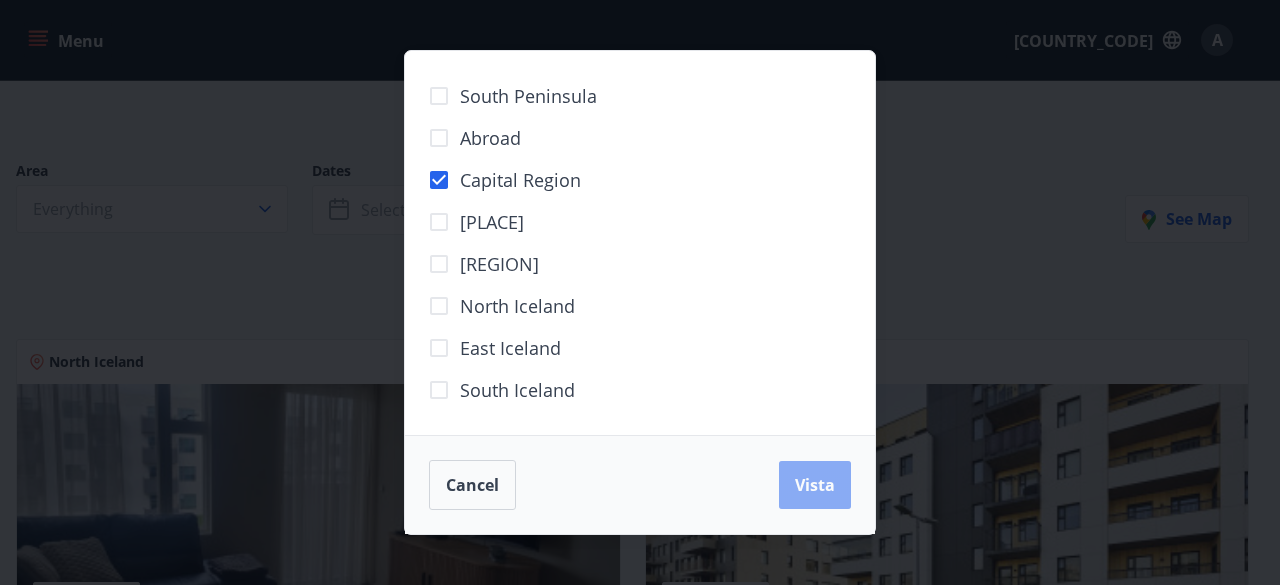 click on "Vista" at bounding box center [815, 485] 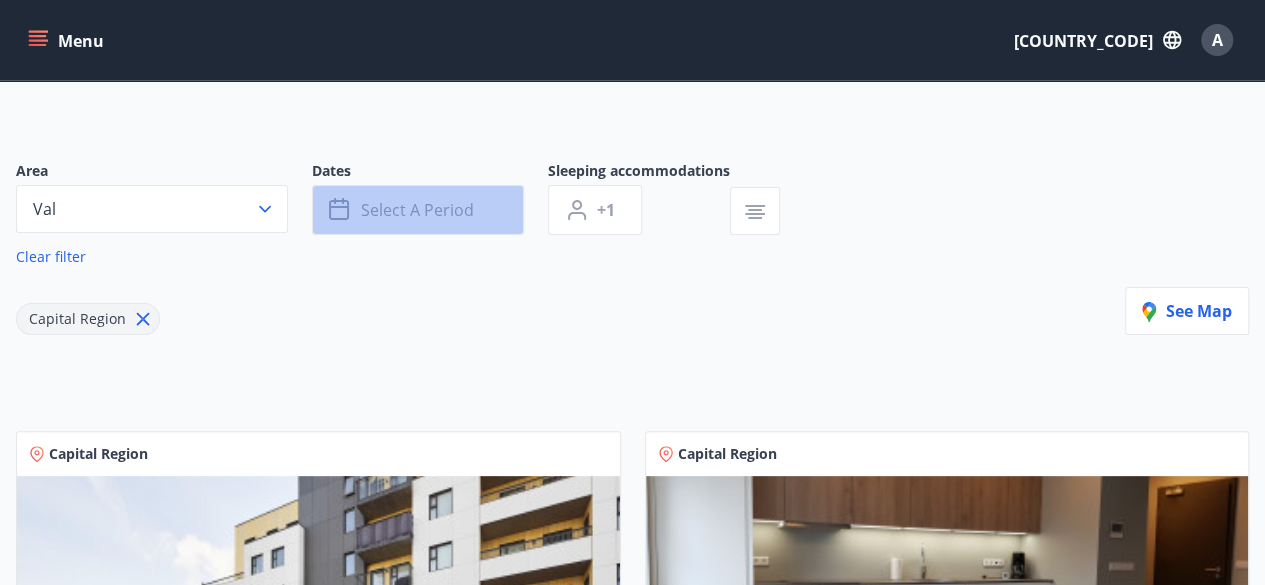 click on "Select a period" at bounding box center [417, 210] 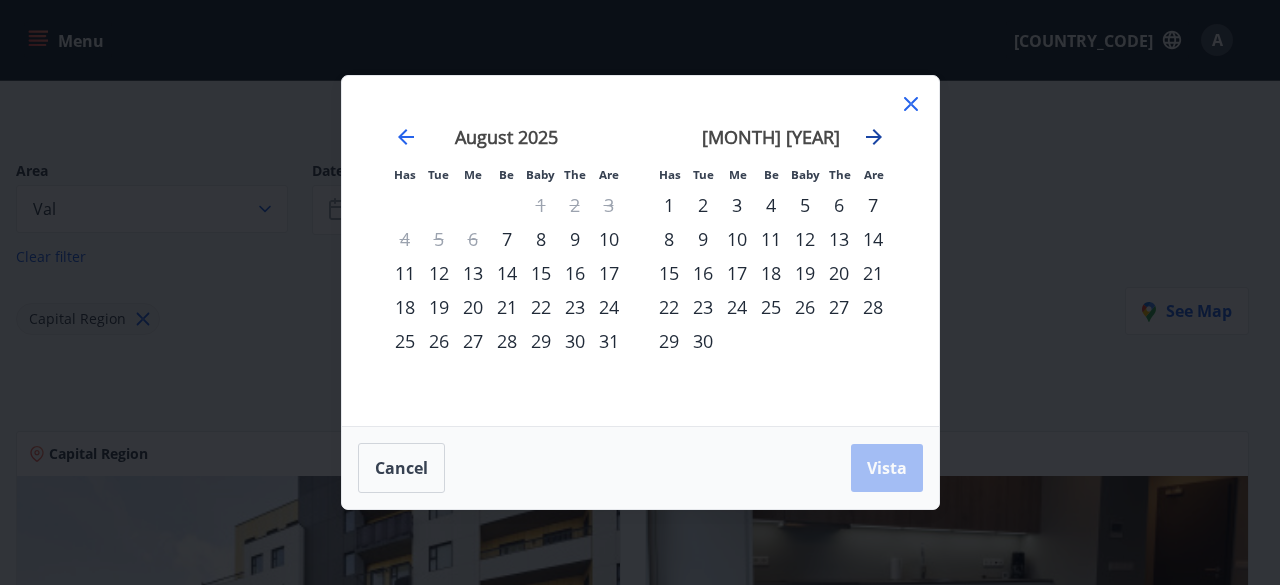 click 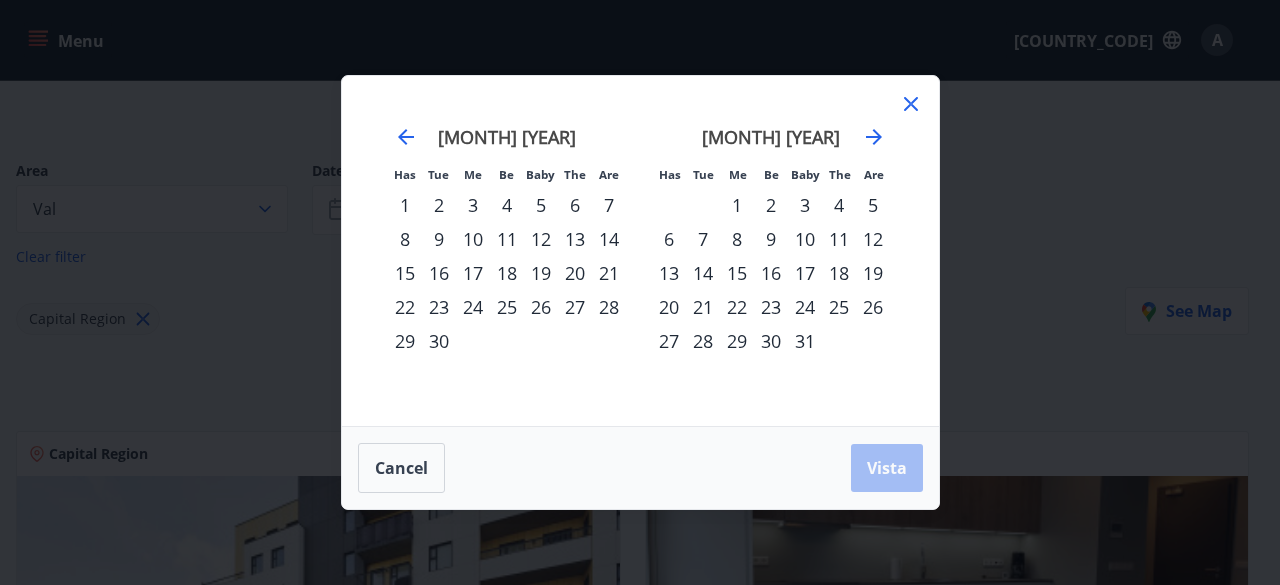 click on "2" at bounding box center (771, 205) 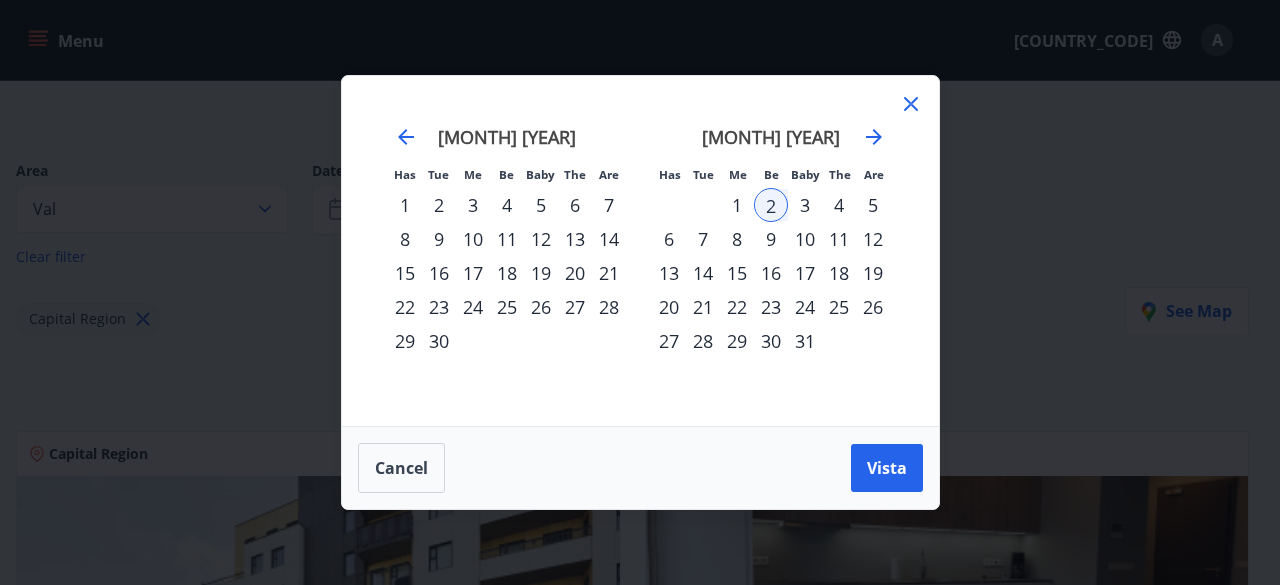 click on "12" at bounding box center [873, 239] 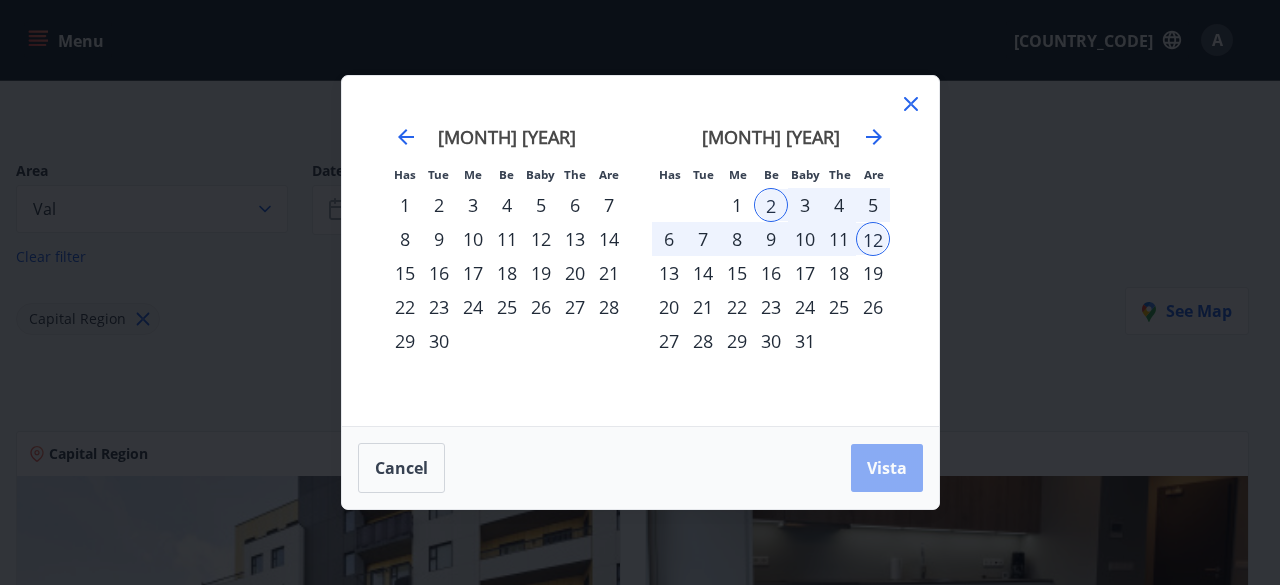 click on "Vista" at bounding box center [887, 468] 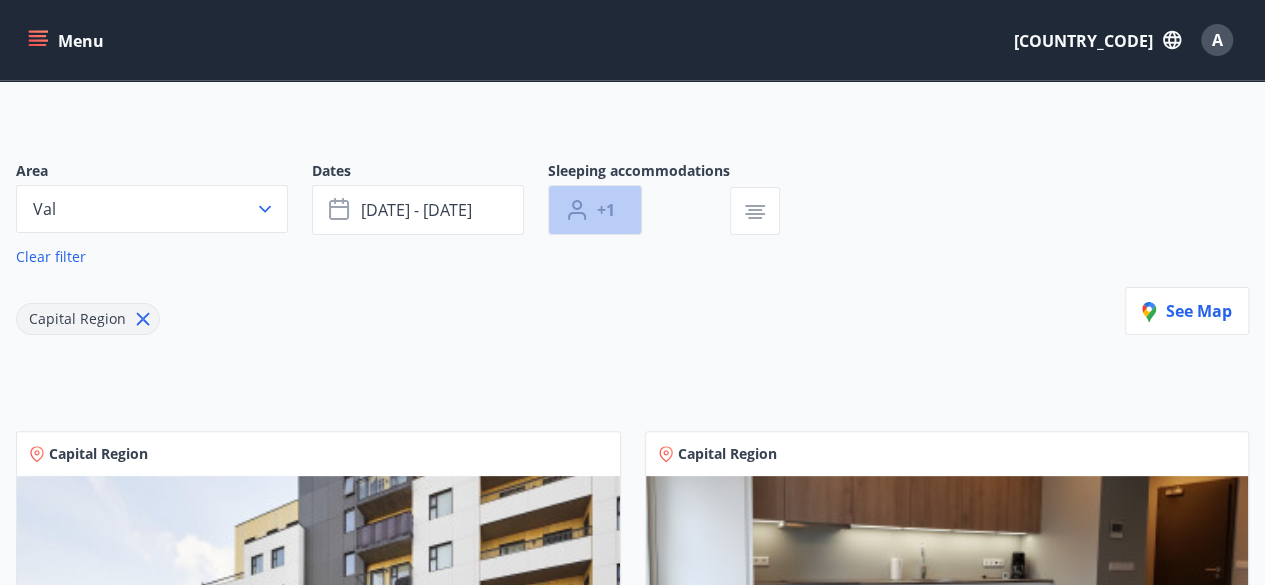 click on "+1" at bounding box center [595, 210] 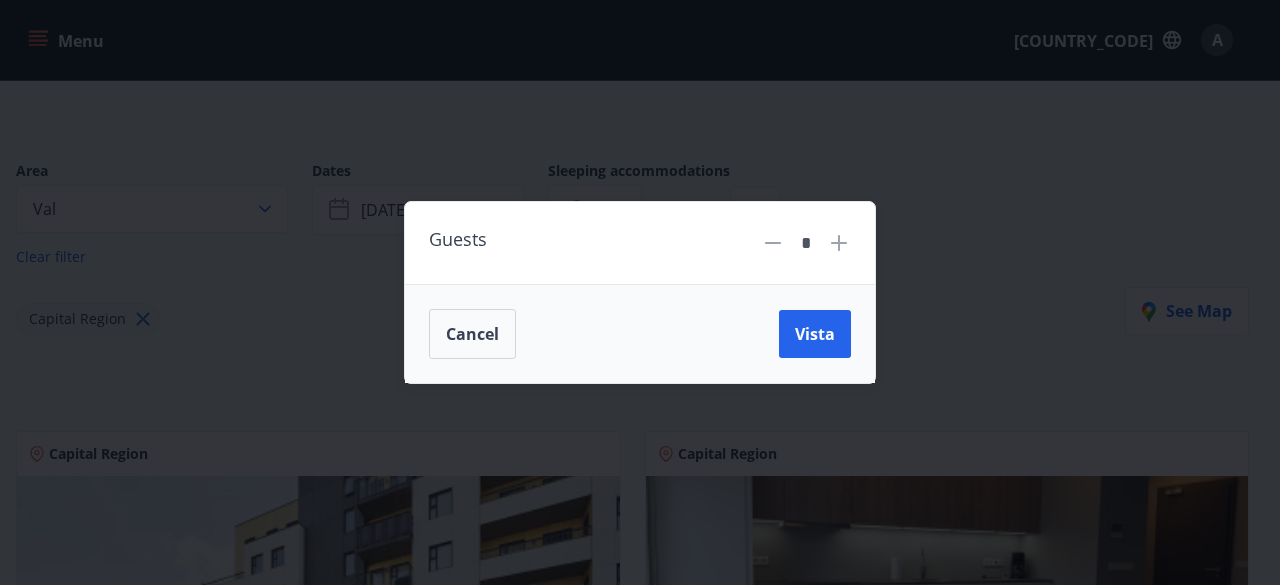 click 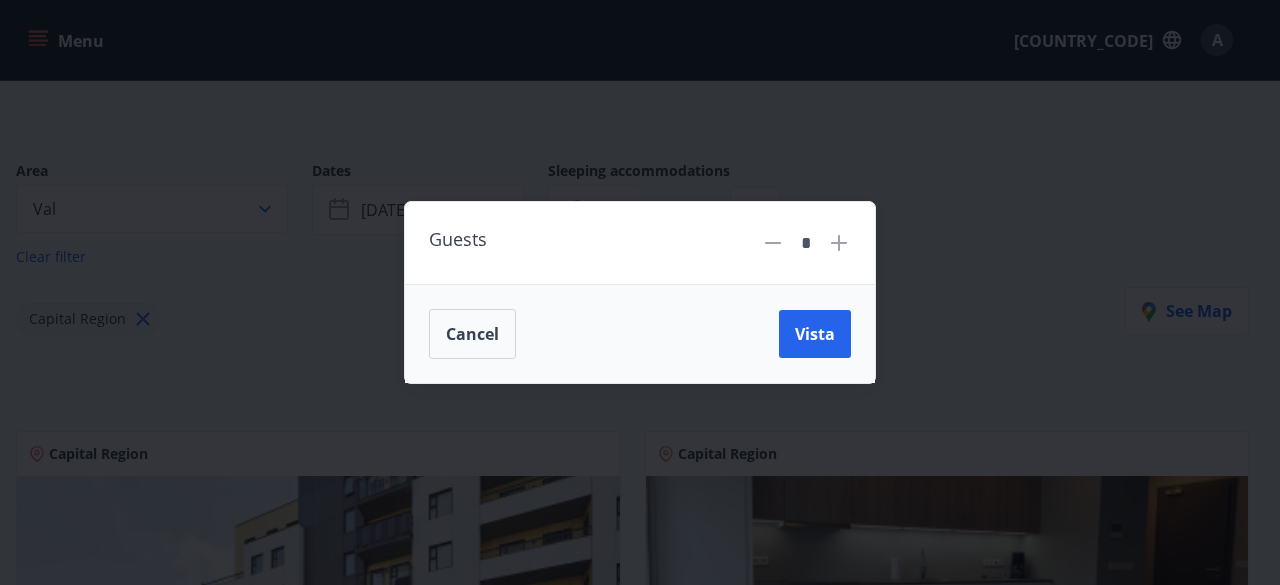 click 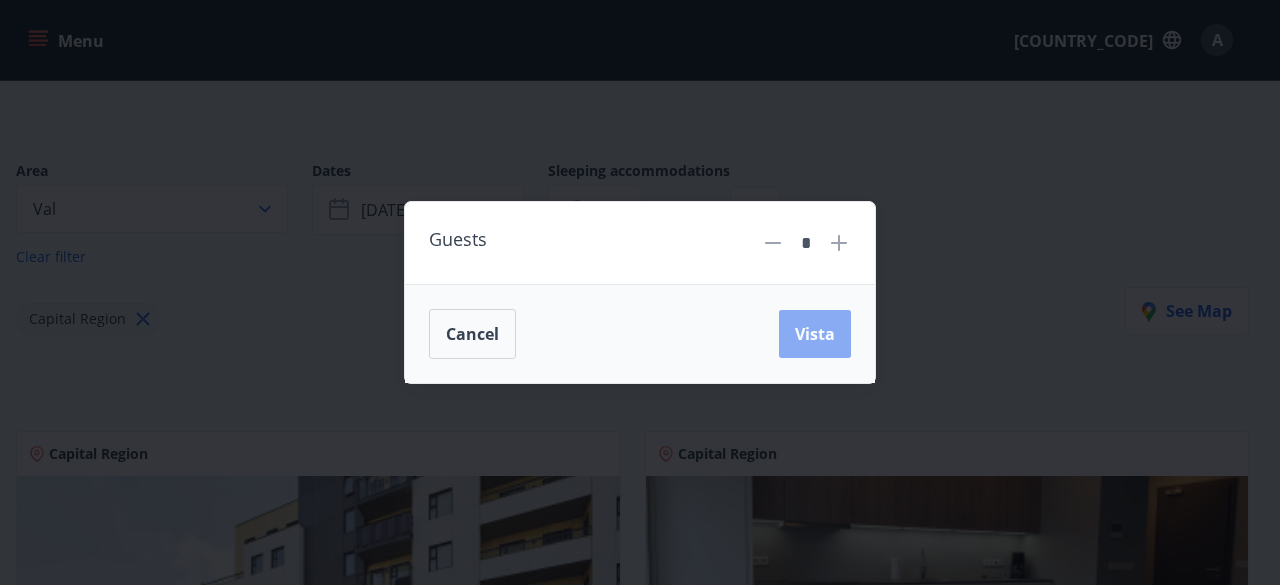 click on "Vista" at bounding box center [815, 334] 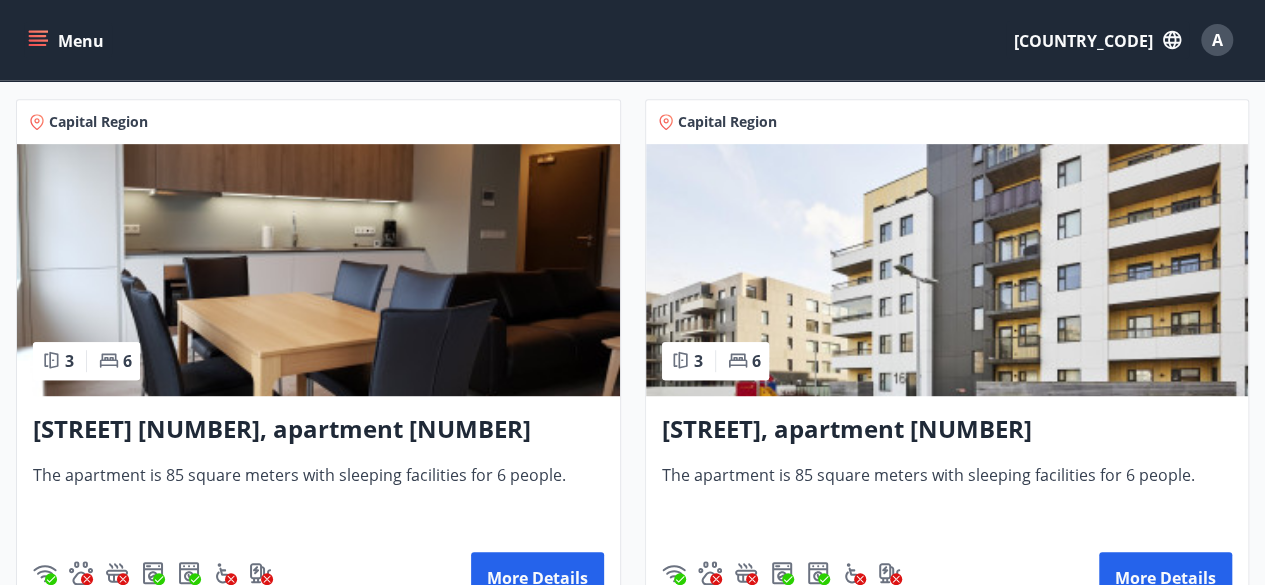 scroll, scrollTop: 435, scrollLeft: 0, axis: vertical 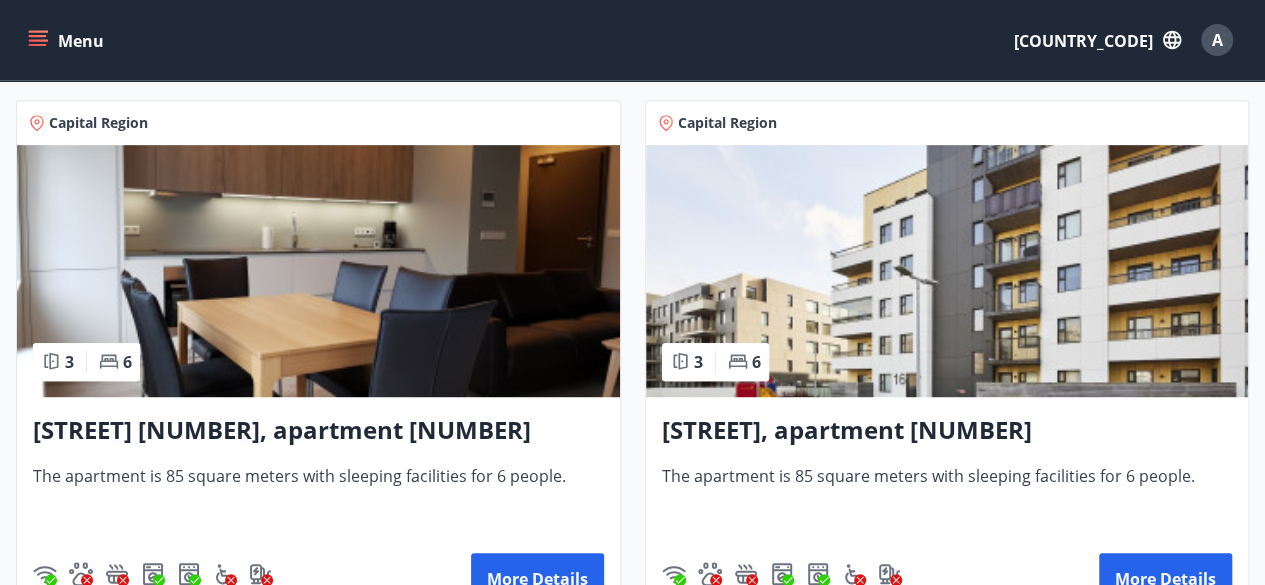 click at bounding box center (318, 271) 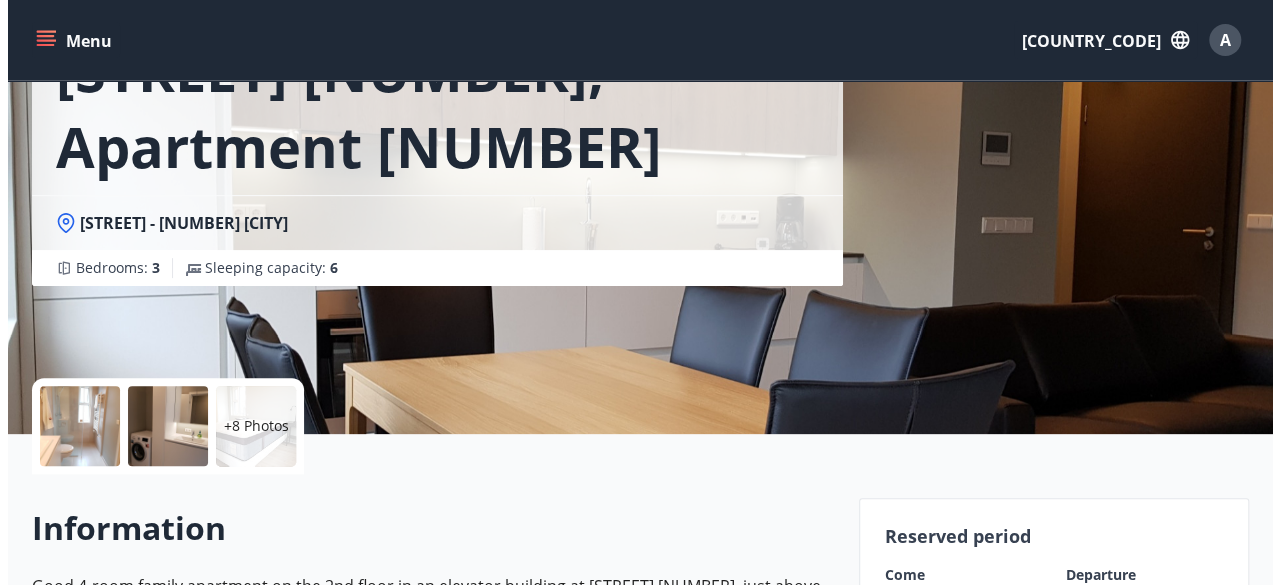 scroll, scrollTop: 160, scrollLeft: 0, axis: vertical 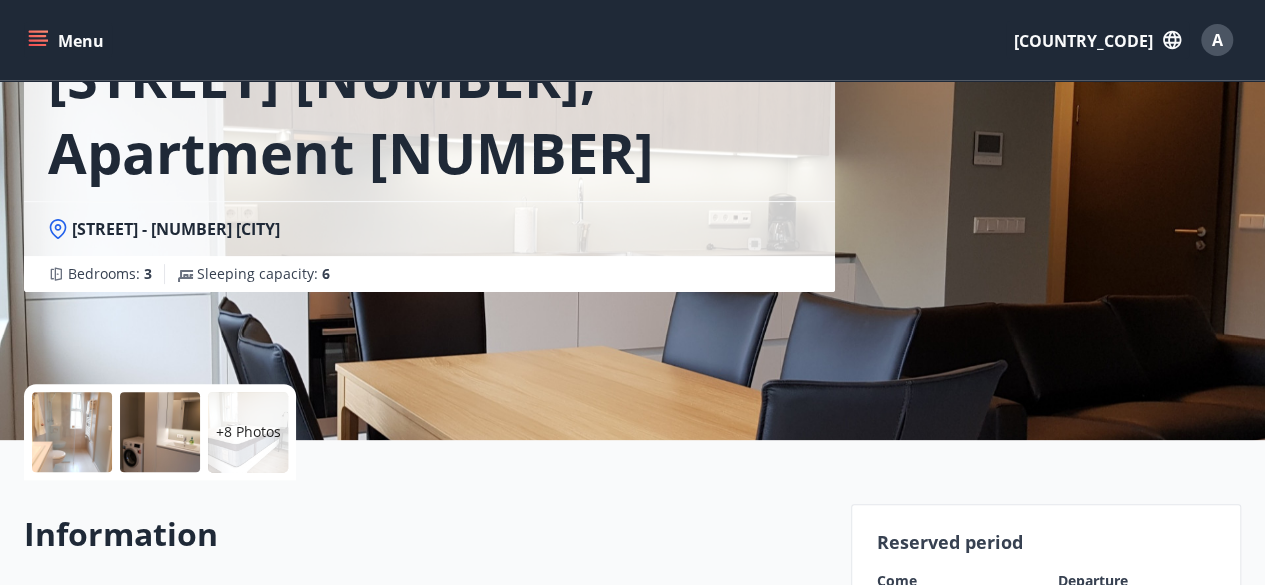 click on "+8 Photos" at bounding box center [248, 432] 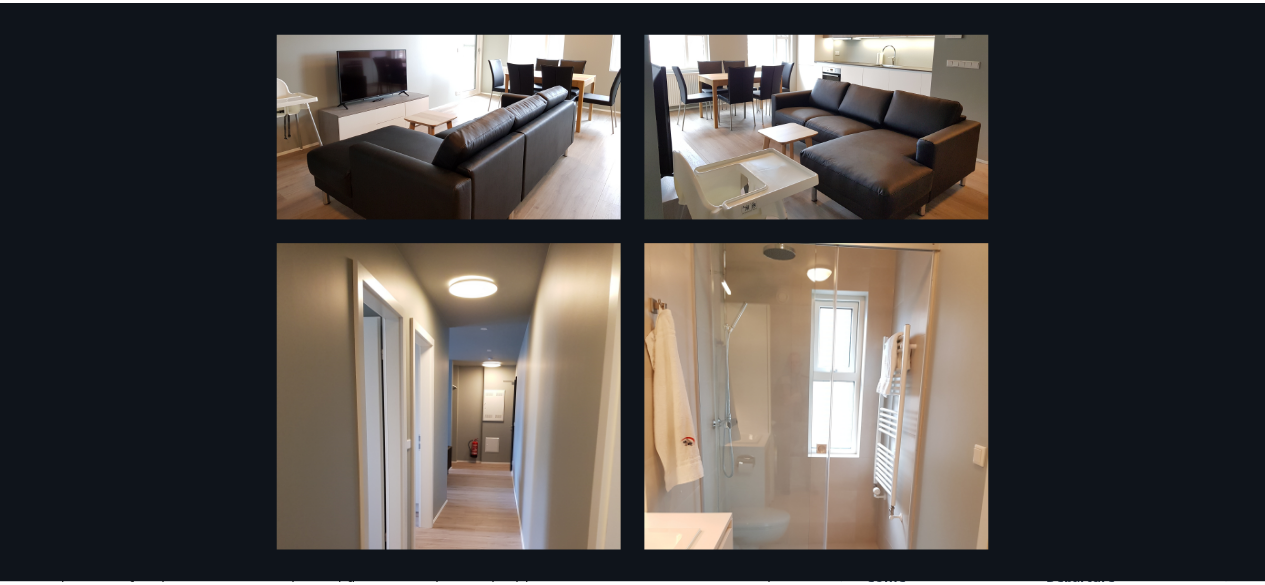 scroll, scrollTop: 0, scrollLeft: 0, axis: both 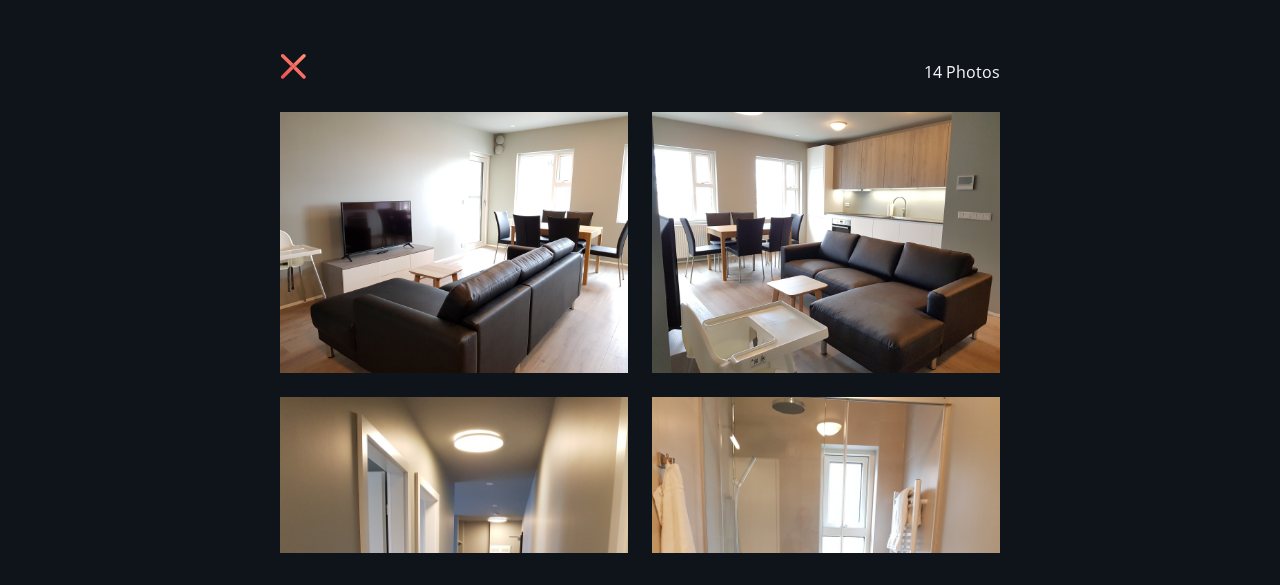 click 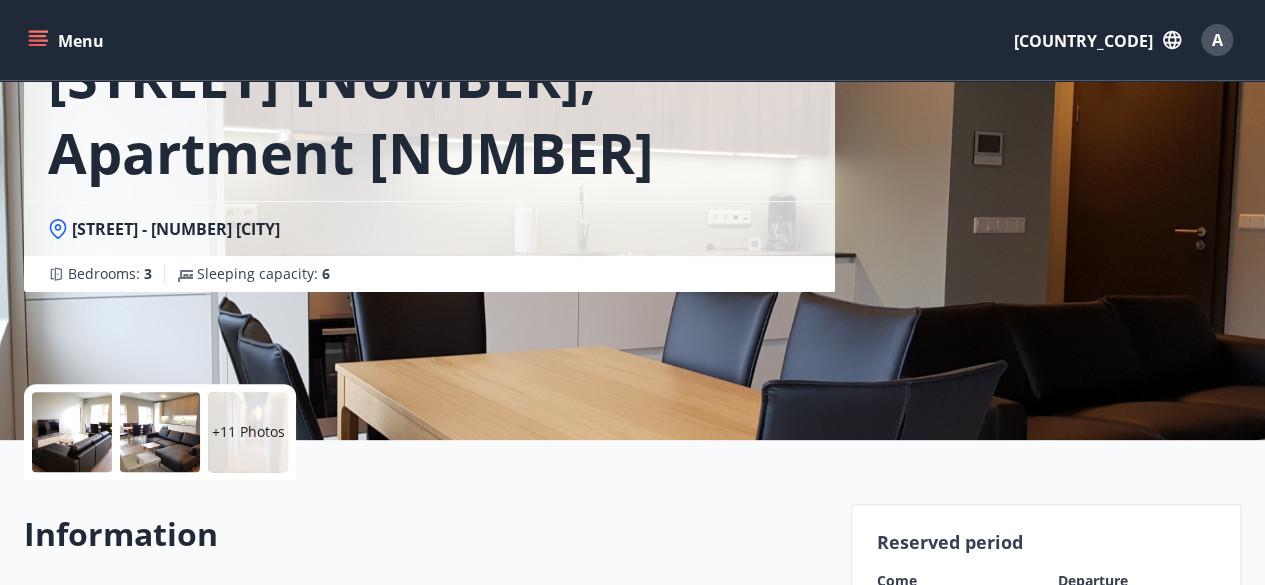 scroll, scrollTop: 0, scrollLeft: 0, axis: both 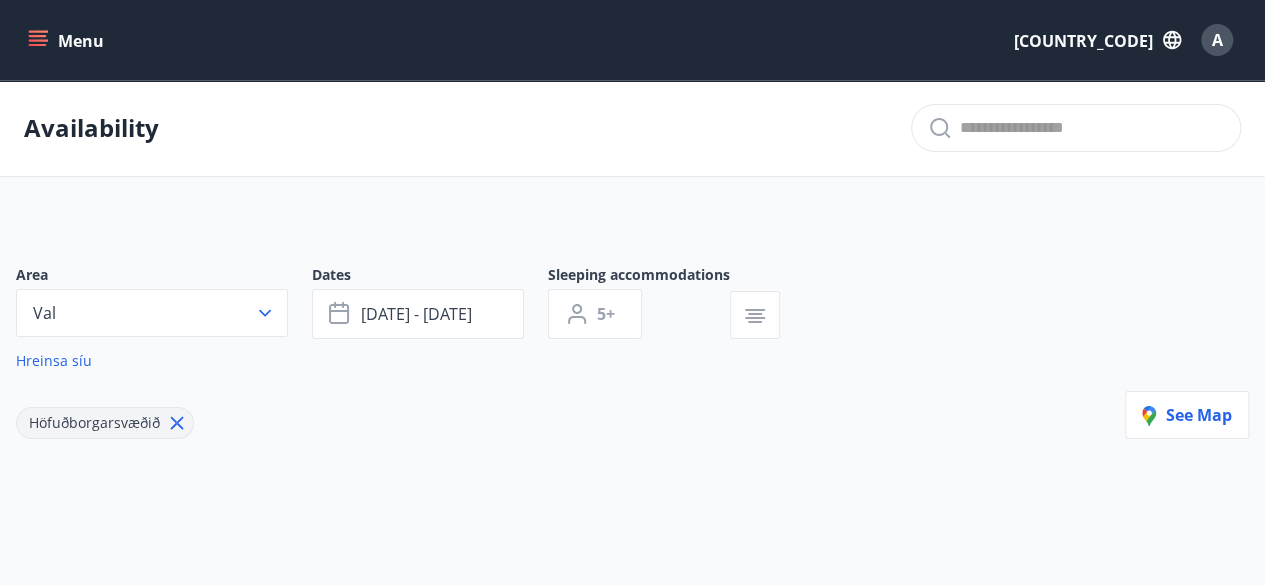 type on "*" 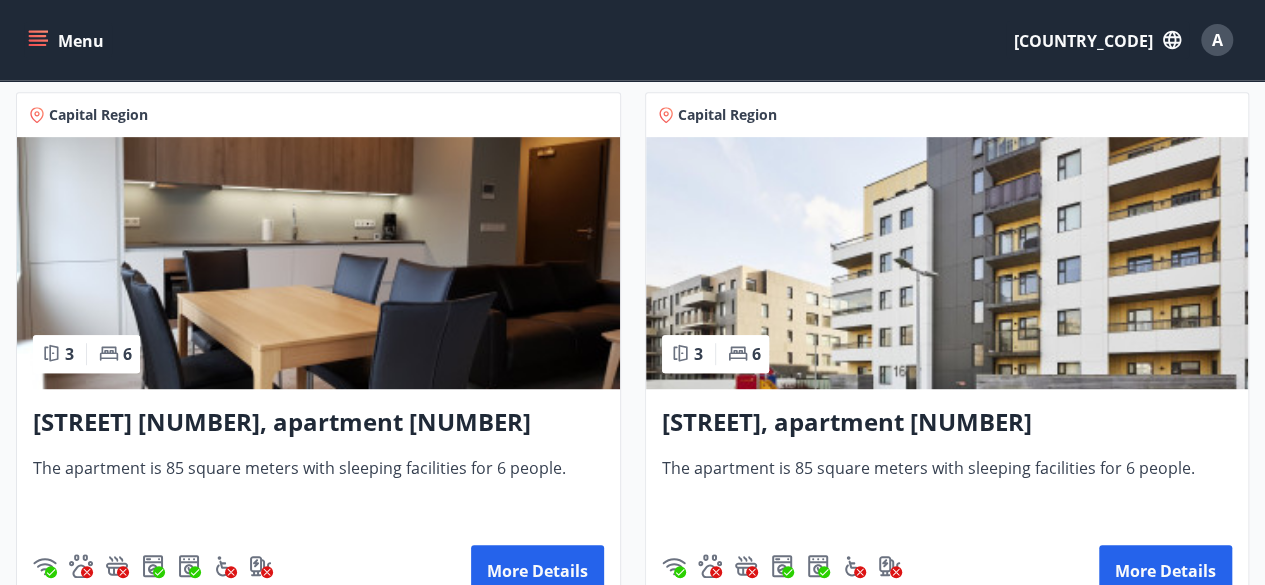 scroll, scrollTop: 440, scrollLeft: 0, axis: vertical 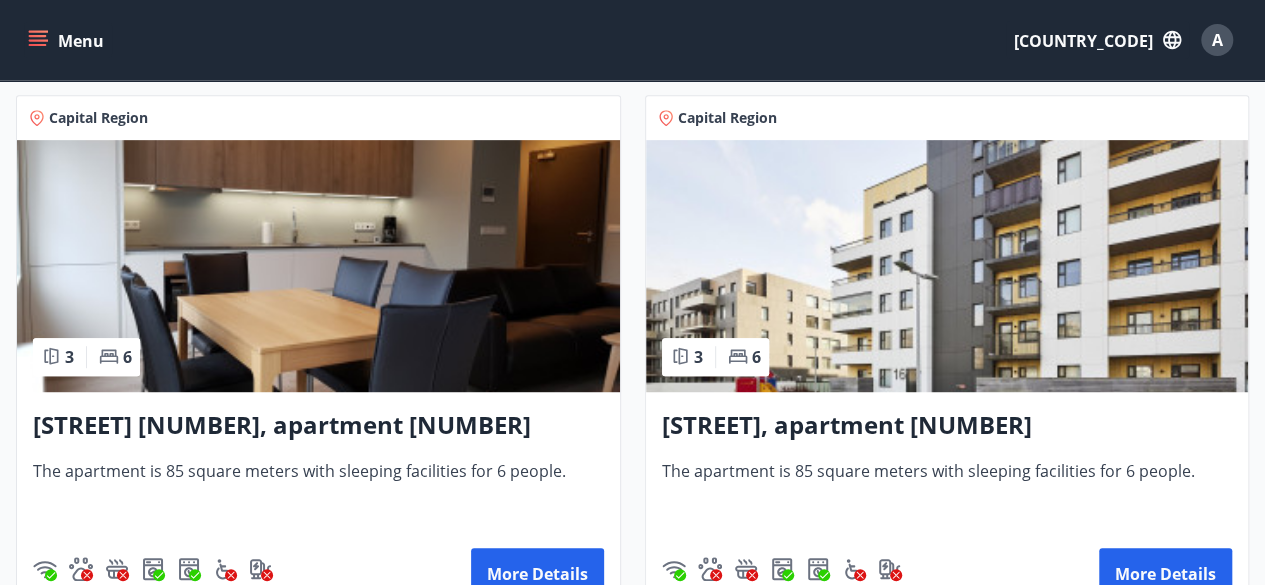 click at bounding box center (947, 266) 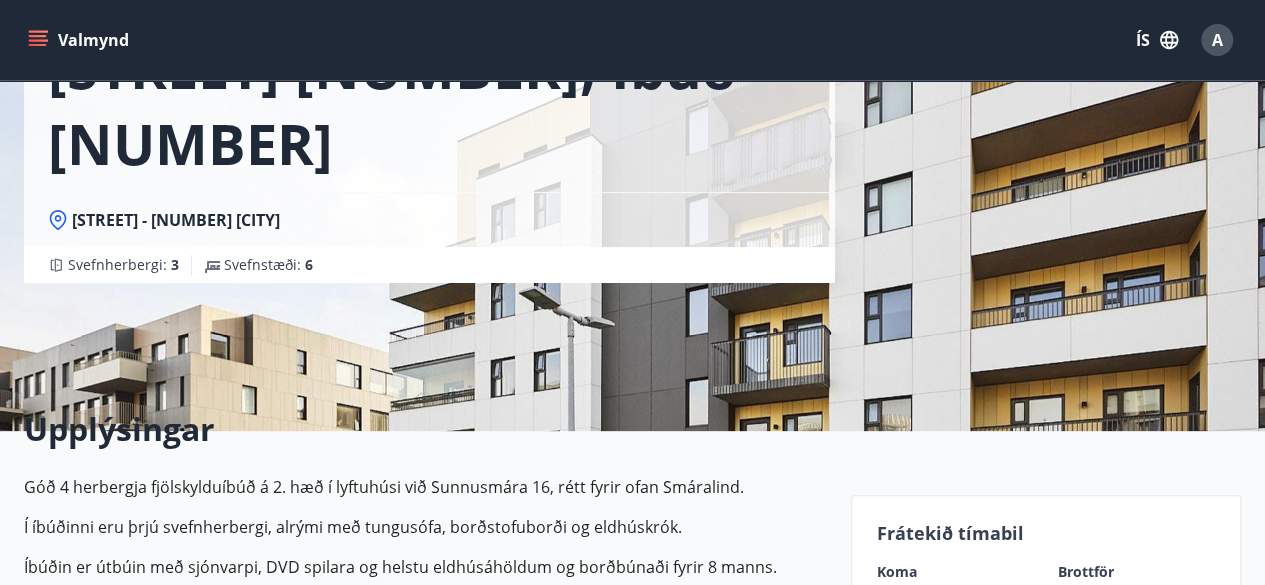 scroll, scrollTop: 172, scrollLeft: 0, axis: vertical 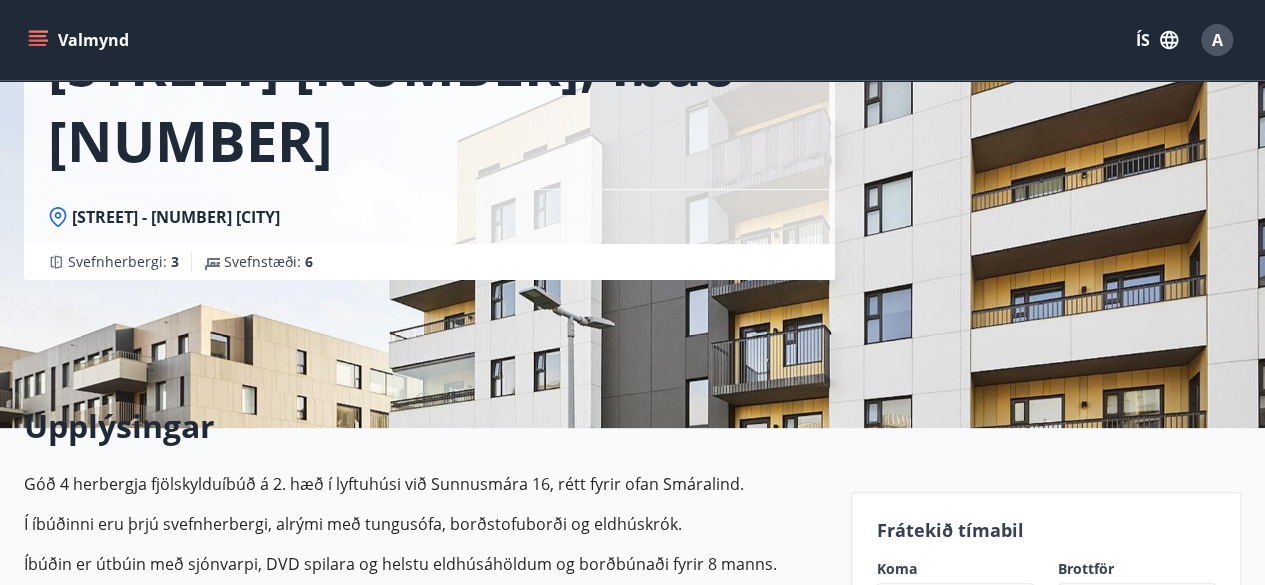 drag, startPoint x: 572, startPoint y: 389, endPoint x: 405, endPoint y: 483, distance: 191.63768 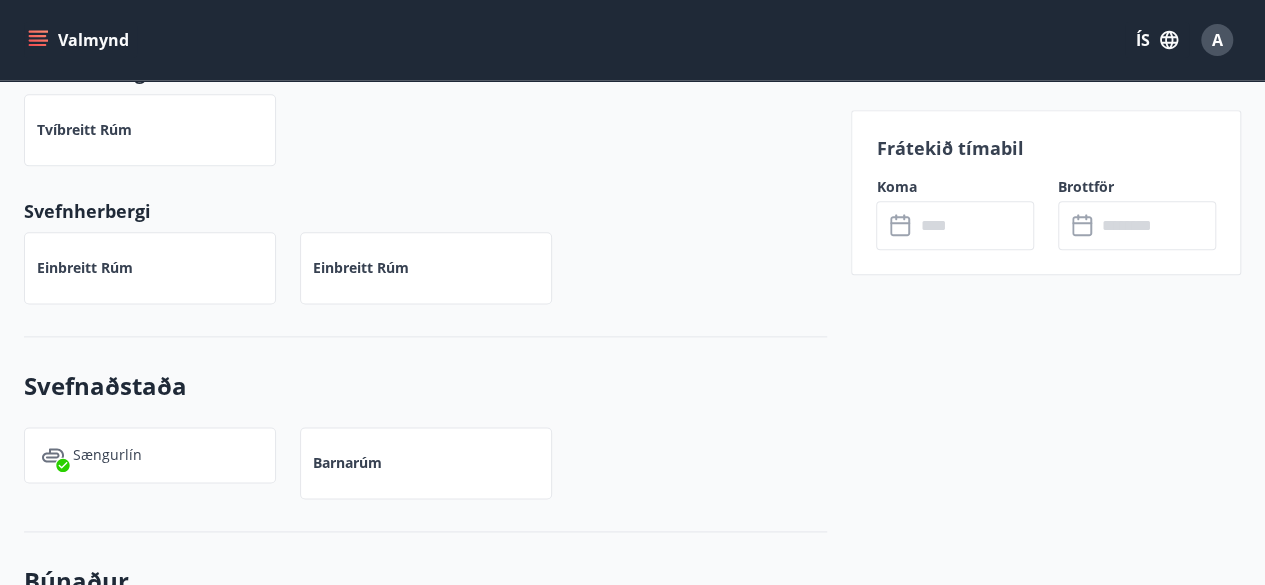 scroll, scrollTop: 1158, scrollLeft: 0, axis: vertical 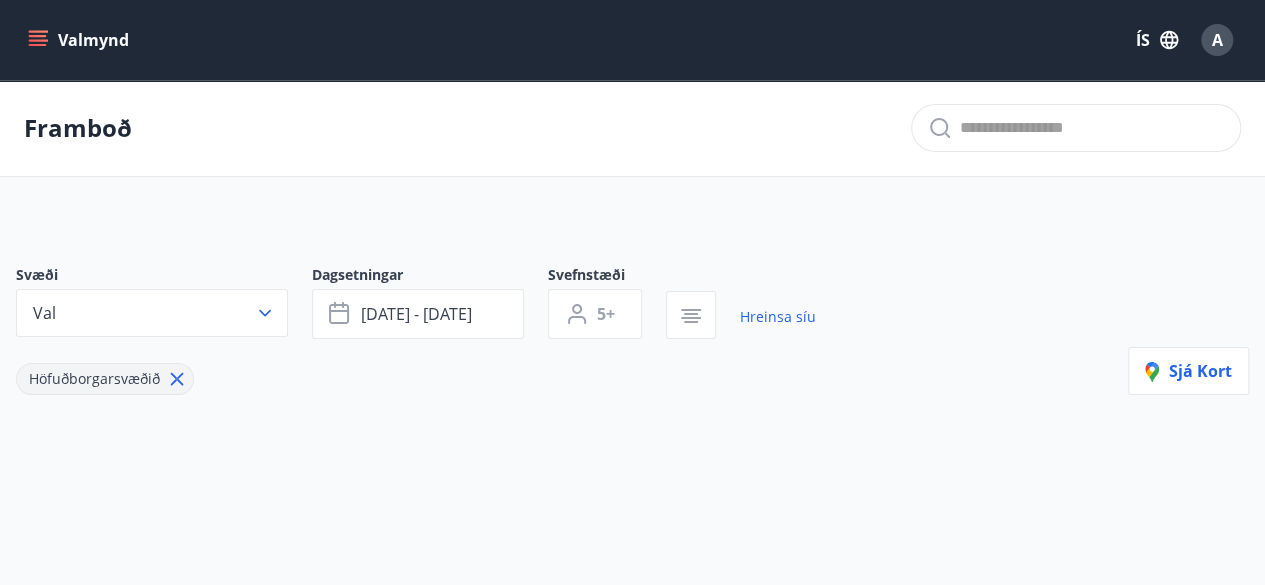 type on "*" 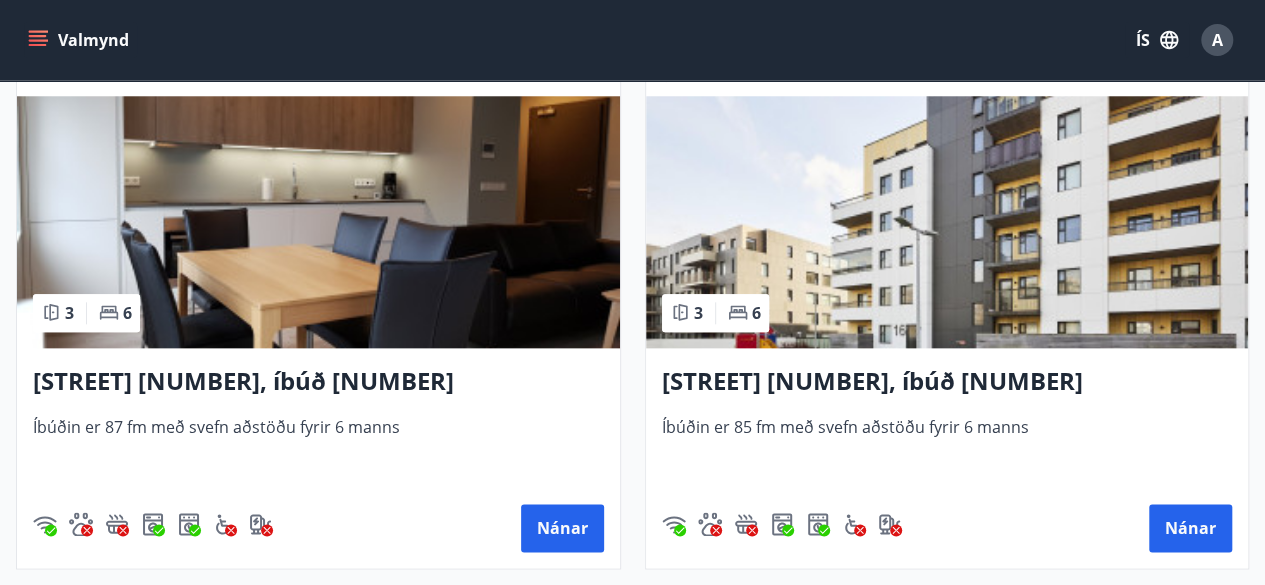 scroll, scrollTop: 987, scrollLeft: 0, axis: vertical 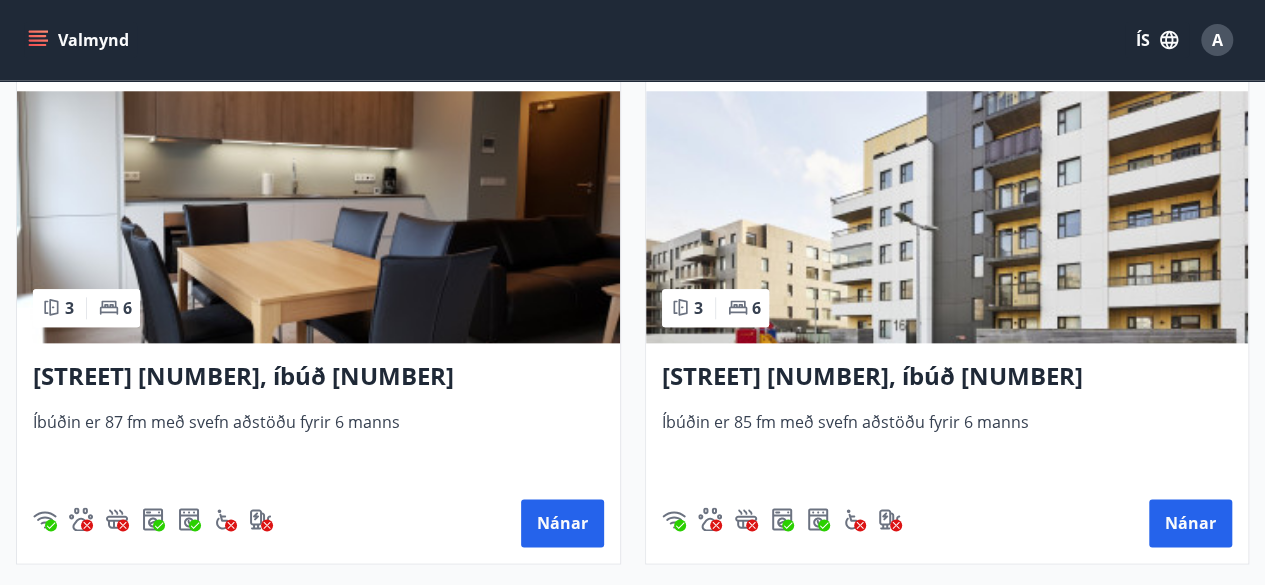 click on "[STREET] [NUMBER], íbúð [NUMBER]" at bounding box center [947, 377] 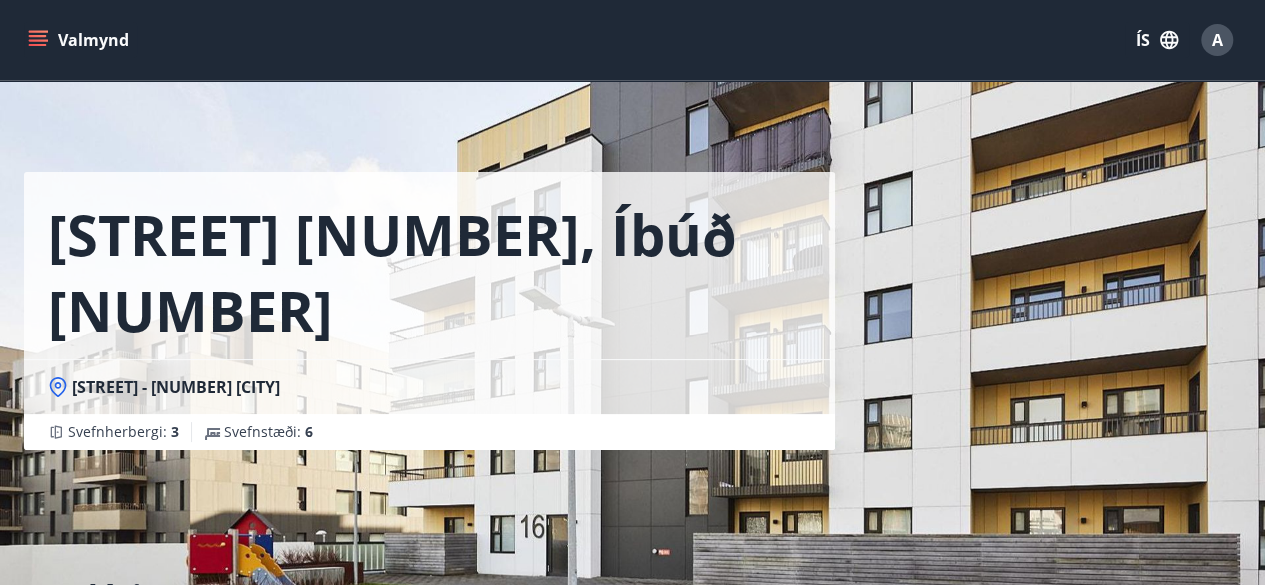 scroll, scrollTop: 0, scrollLeft: 0, axis: both 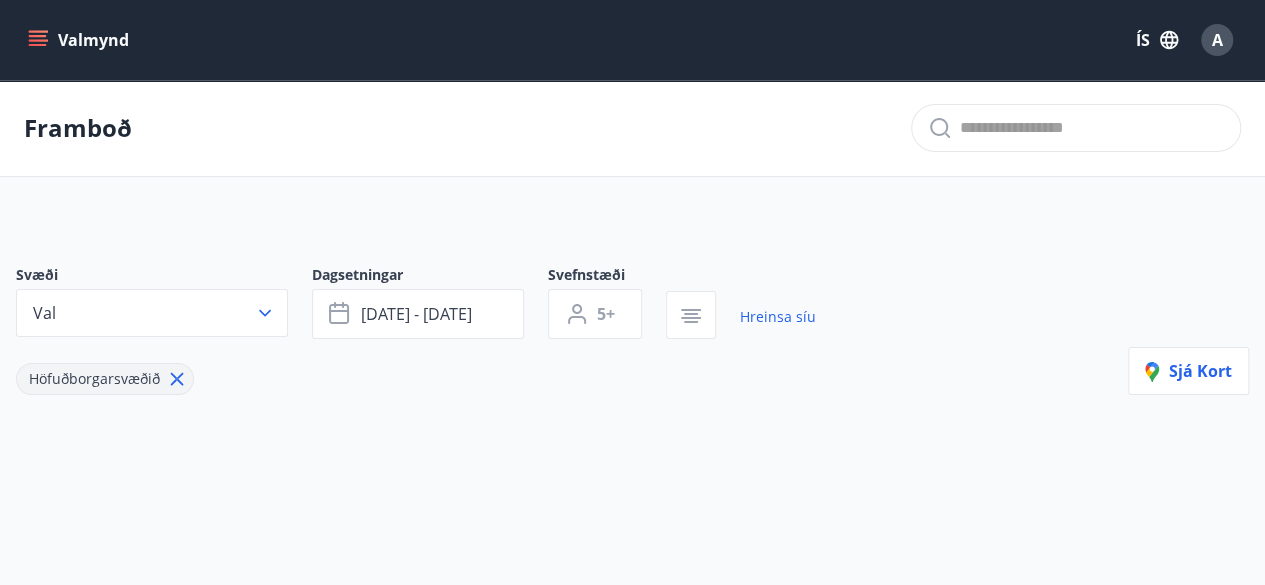 type on "*" 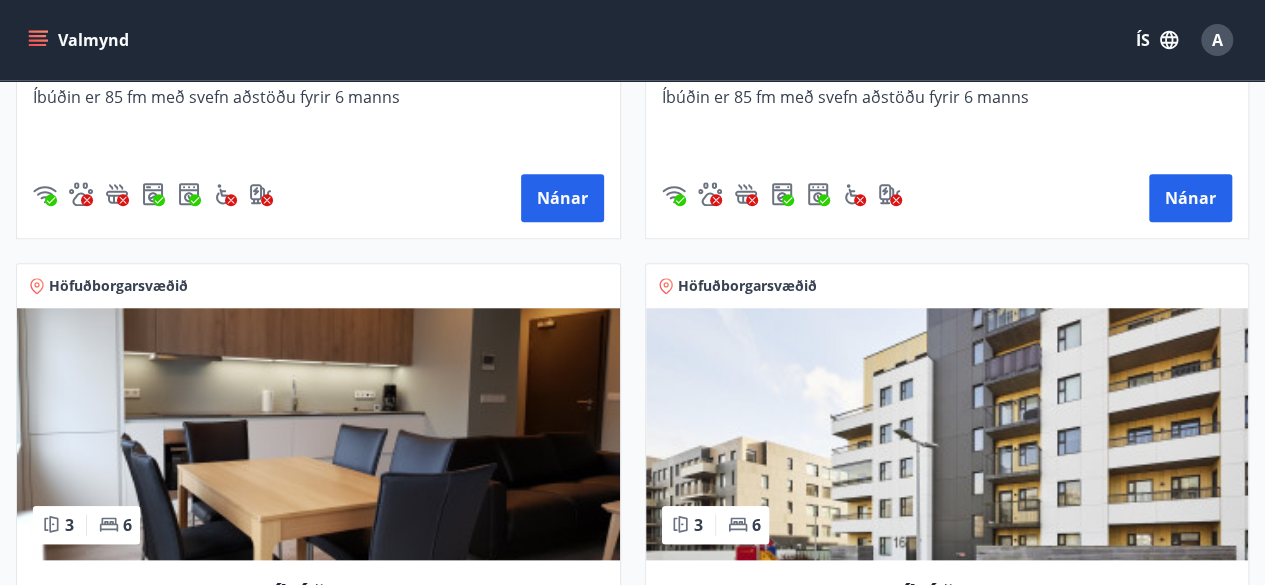 scroll, scrollTop: 771, scrollLeft: 0, axis: vertical 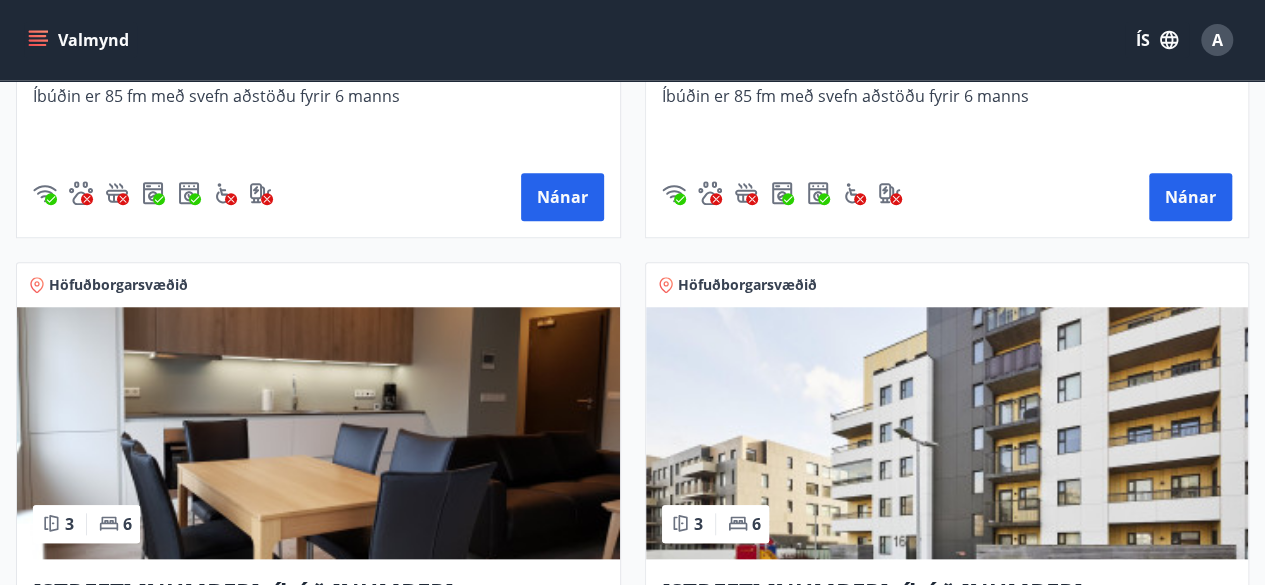 click 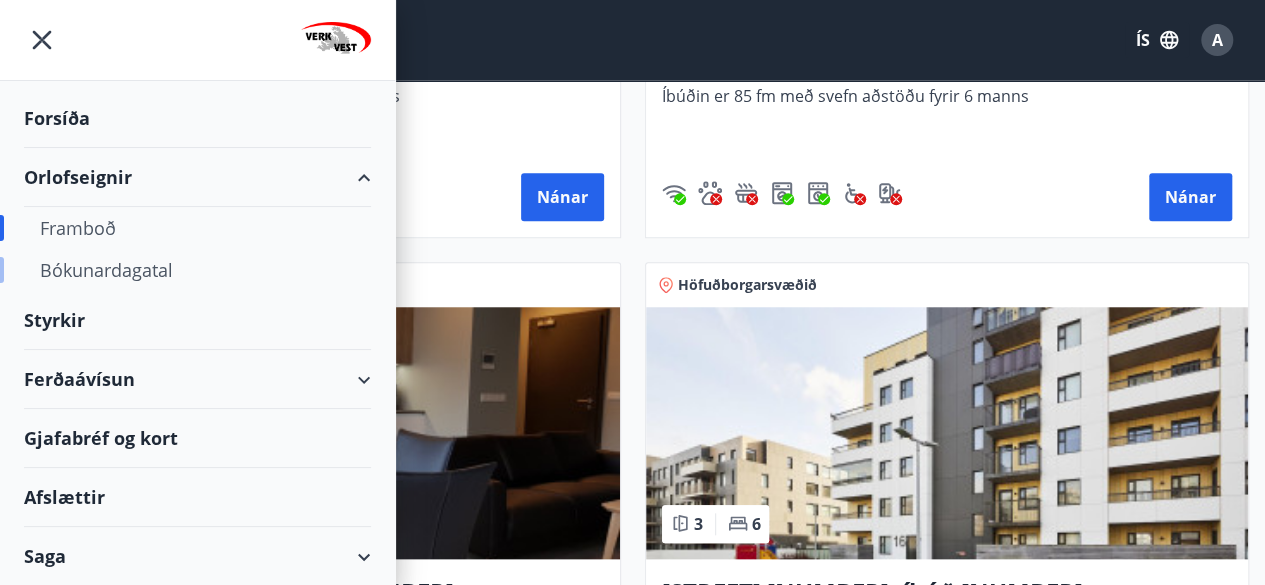 click on "Bókunardagatal" at bounding box center [197, 270] 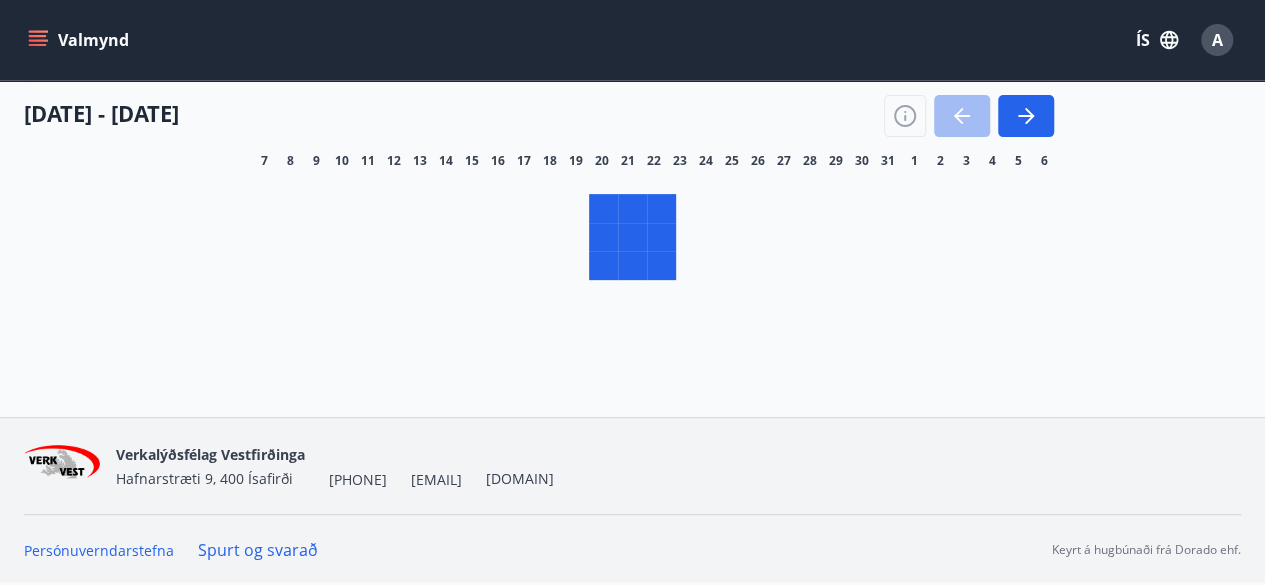 scroll, scrollTop: 266, scrollLeft: 0, axis: vertical 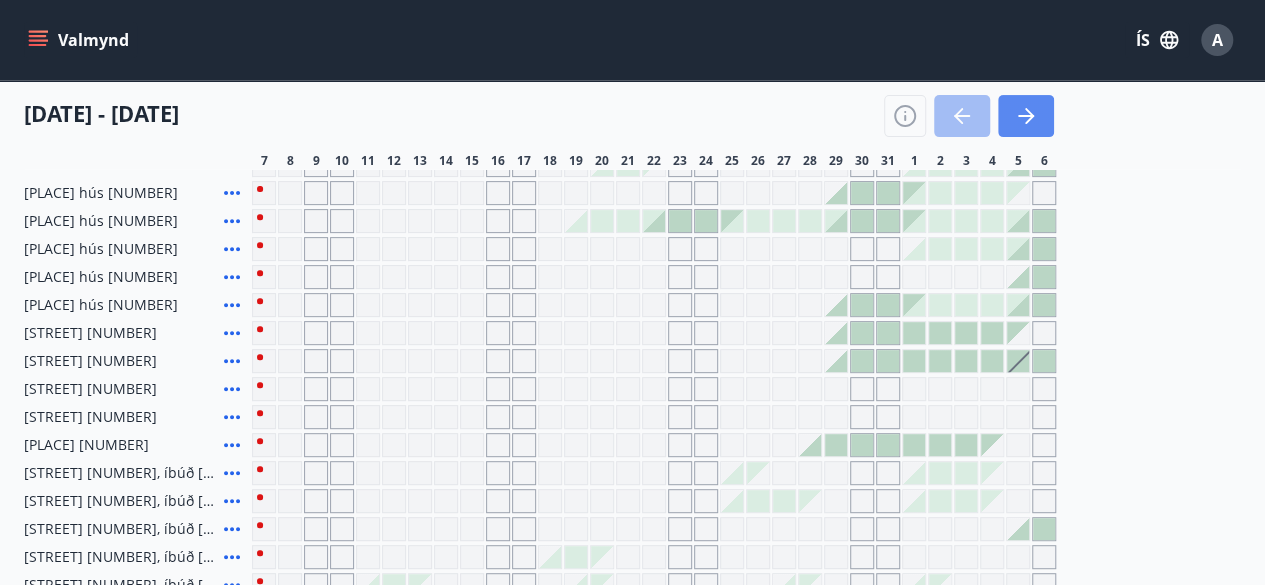 click 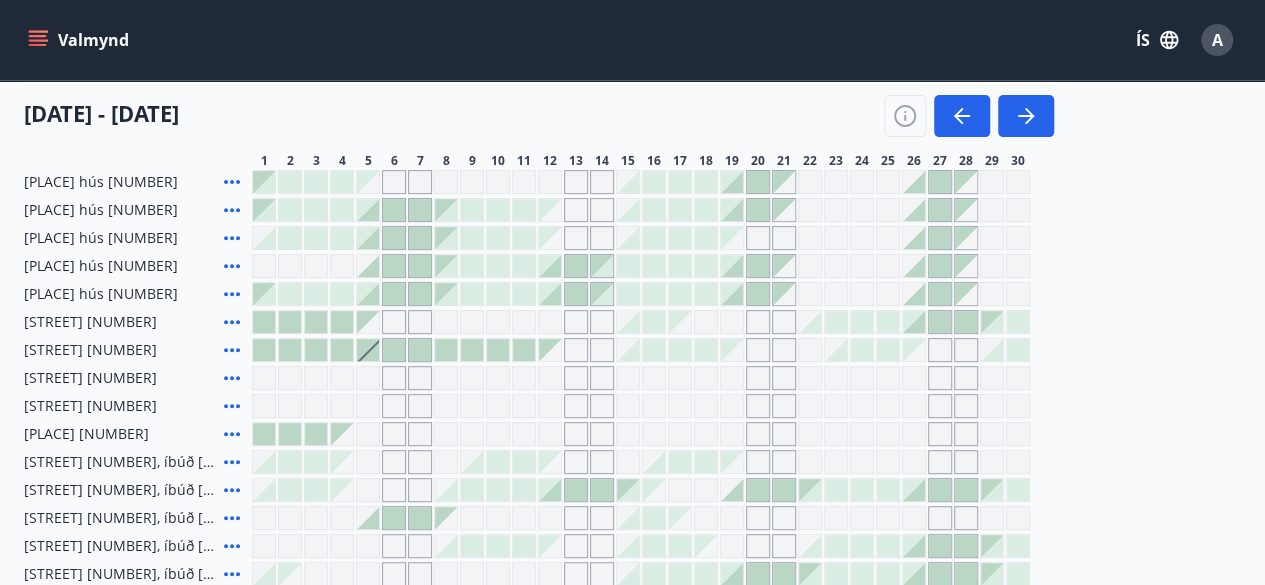 scroll, scrollTop: 354, scrollLeft: 0, axis: vertical 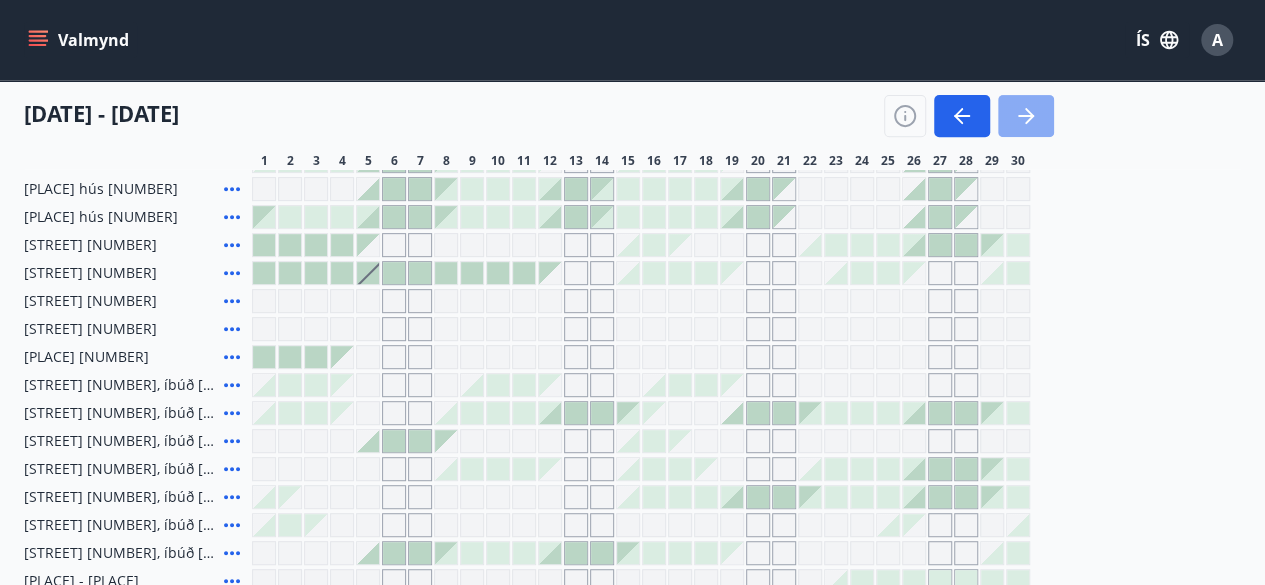click at bounding box center (1026, 116) 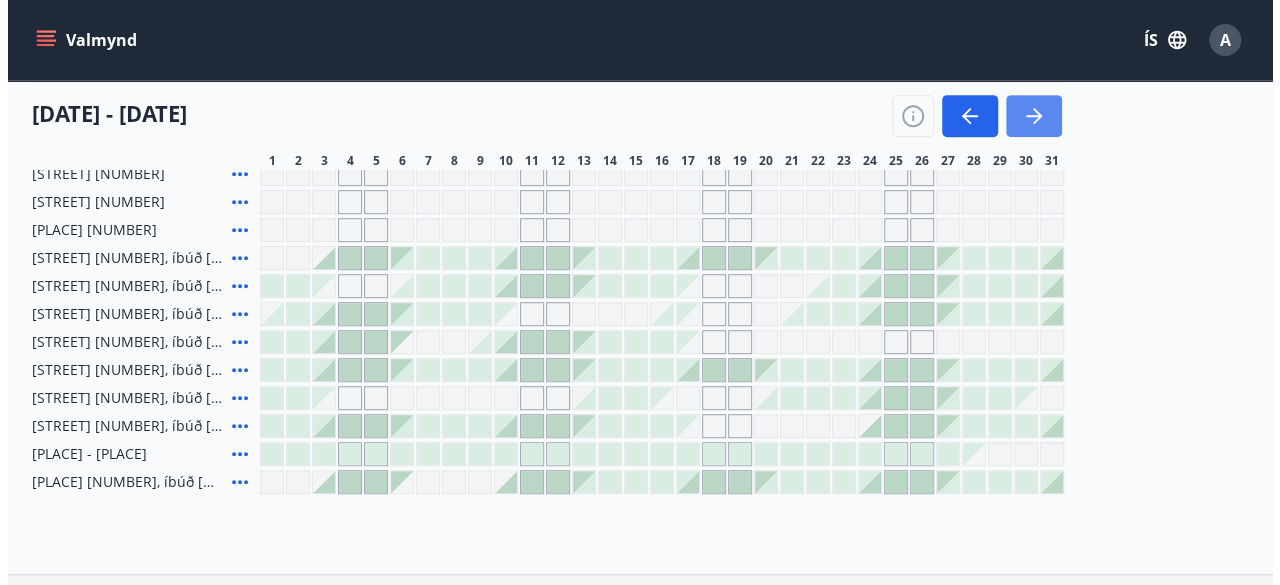 scroll, scrollTop: 482, scrollLeft: 0, axis: vertical 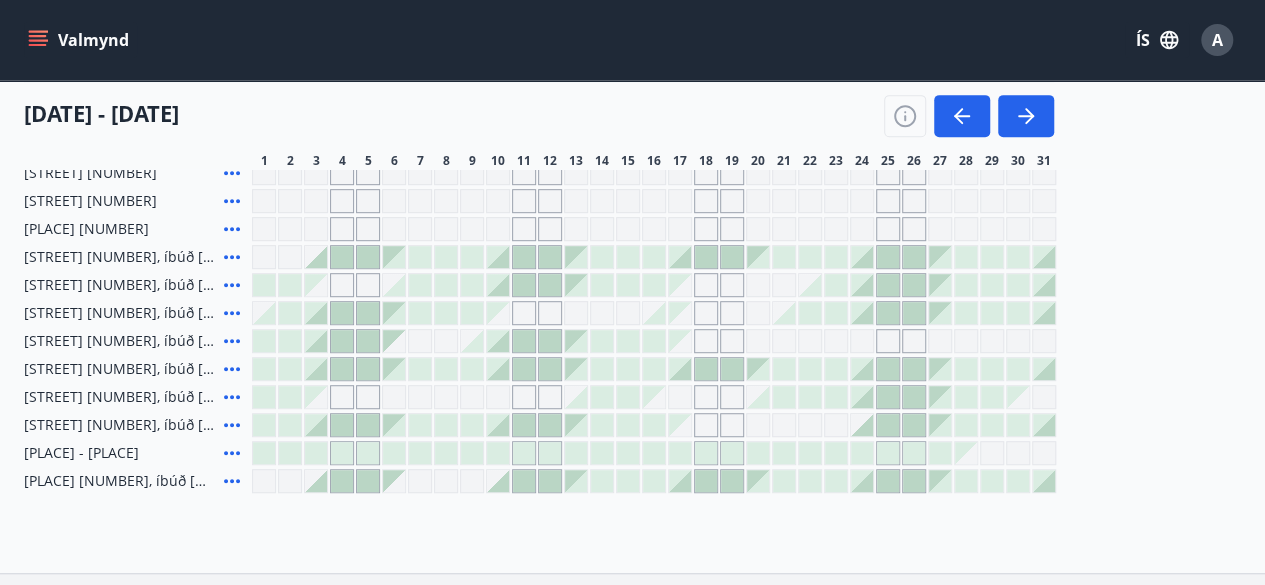 click 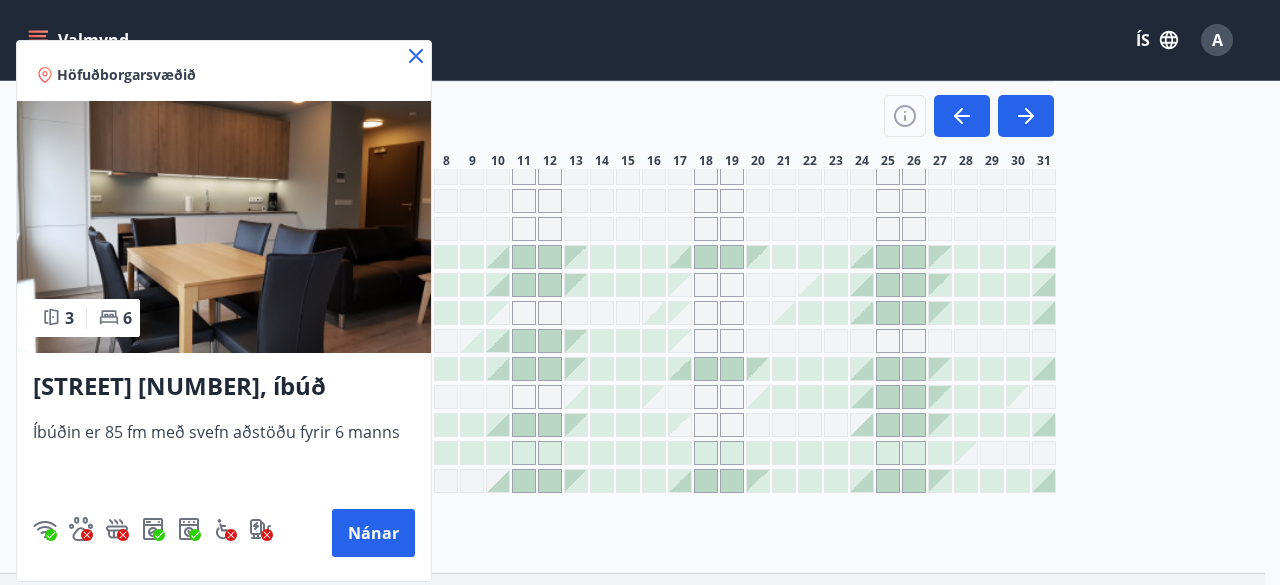 click 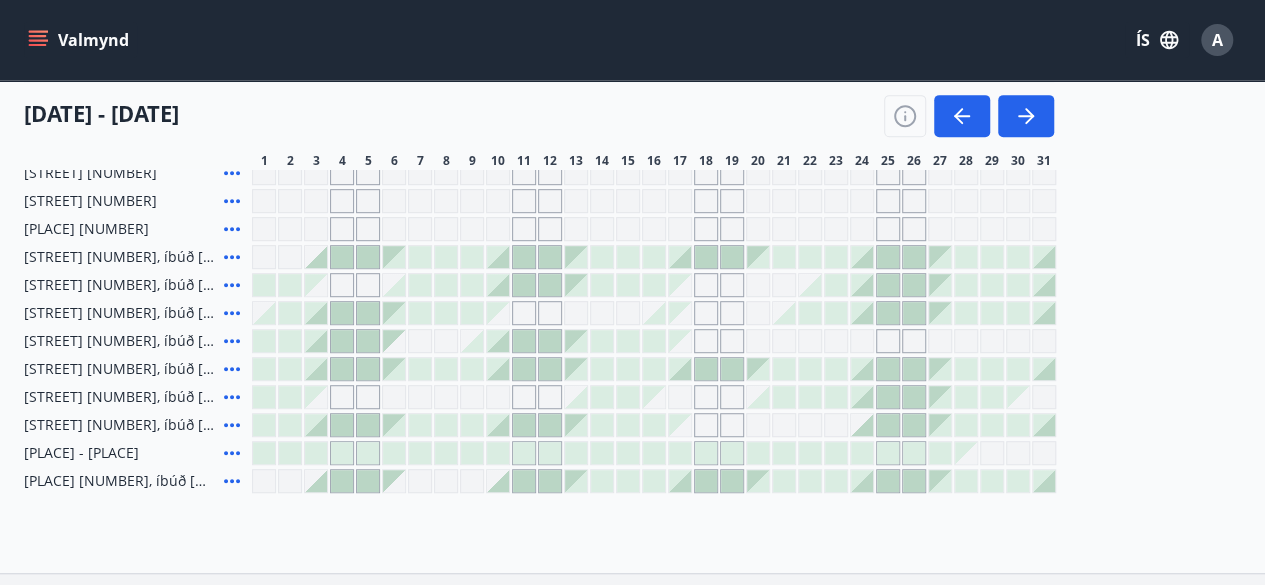 click at bounding box center (290, 369) 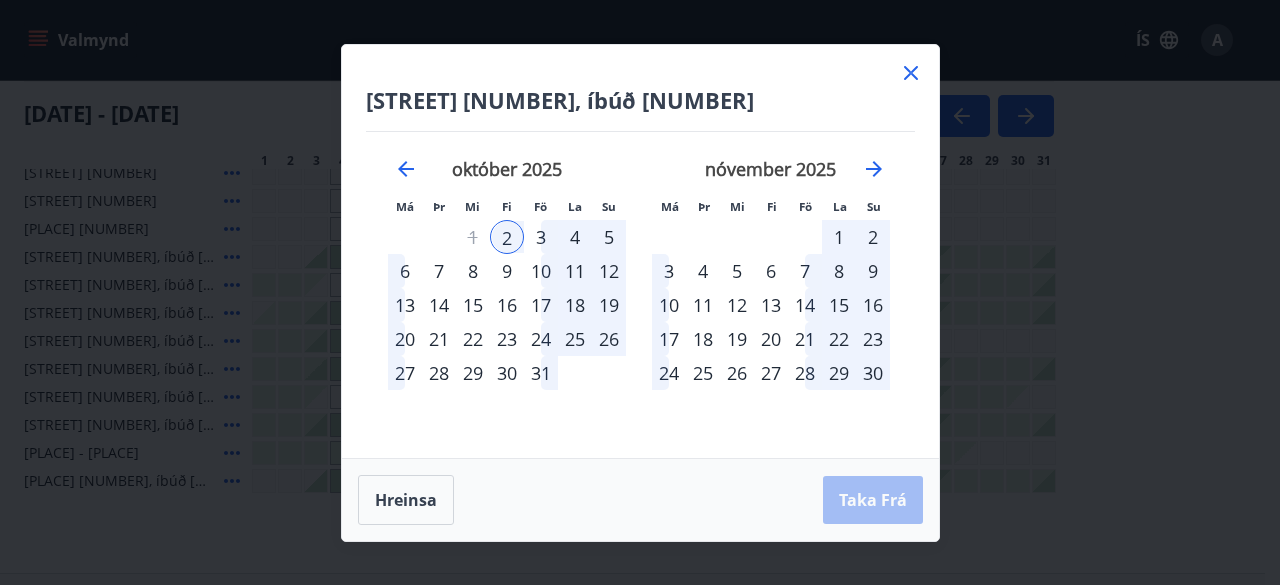 click on "12" at bounding box center (609, 271) 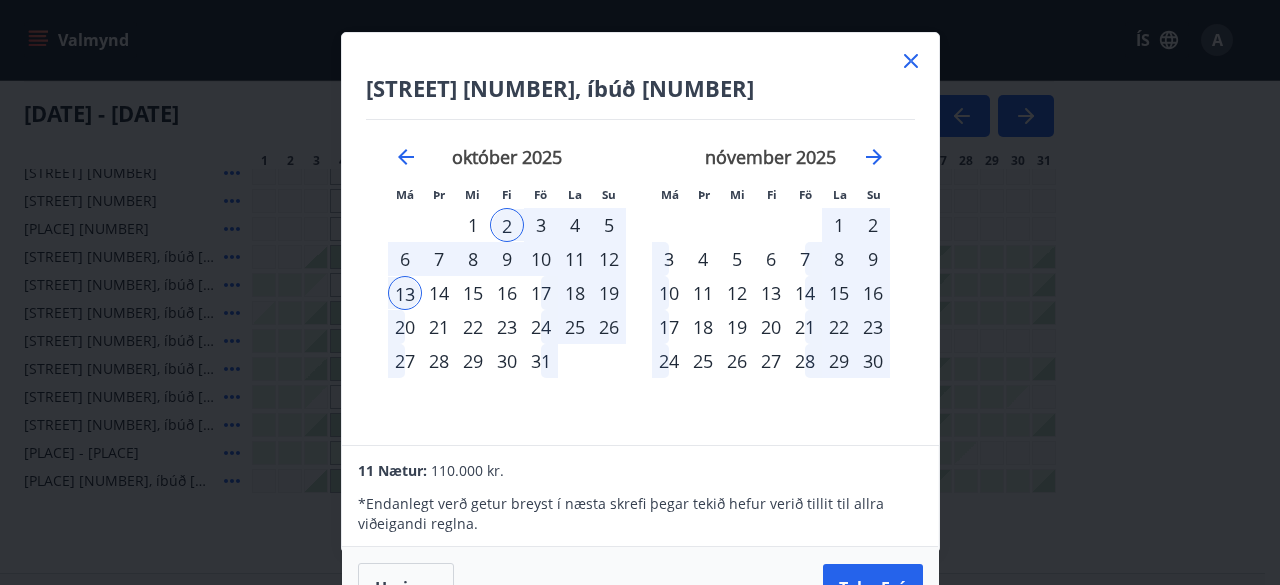 click on "11" at bounding box center (575, 259) 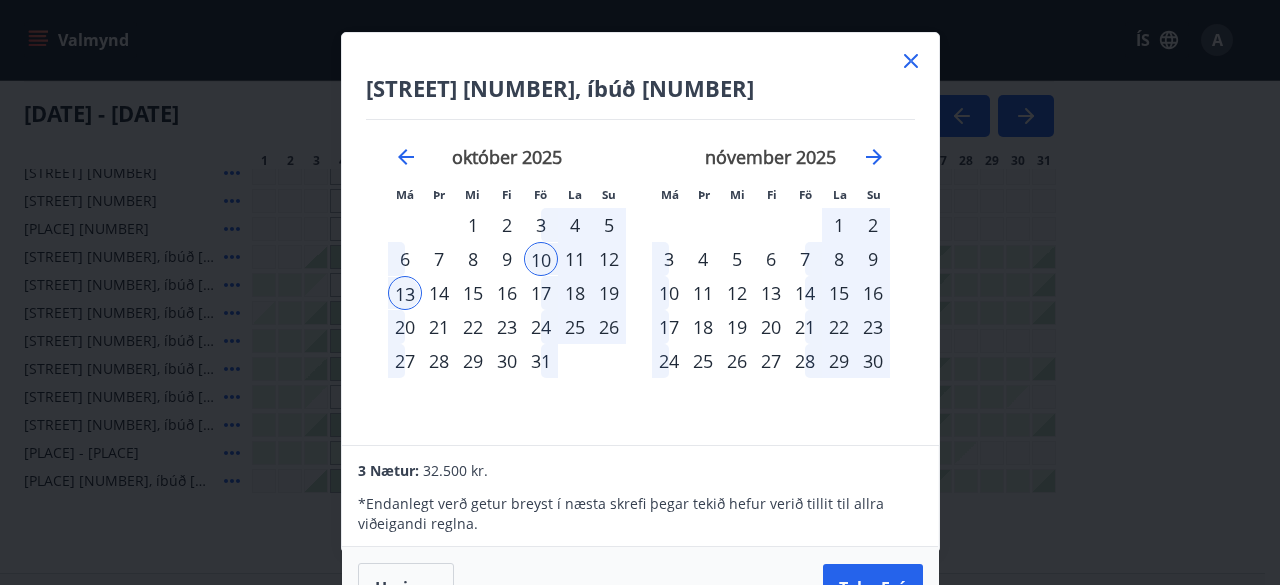 click on "12" at bounding box center [609, 259] 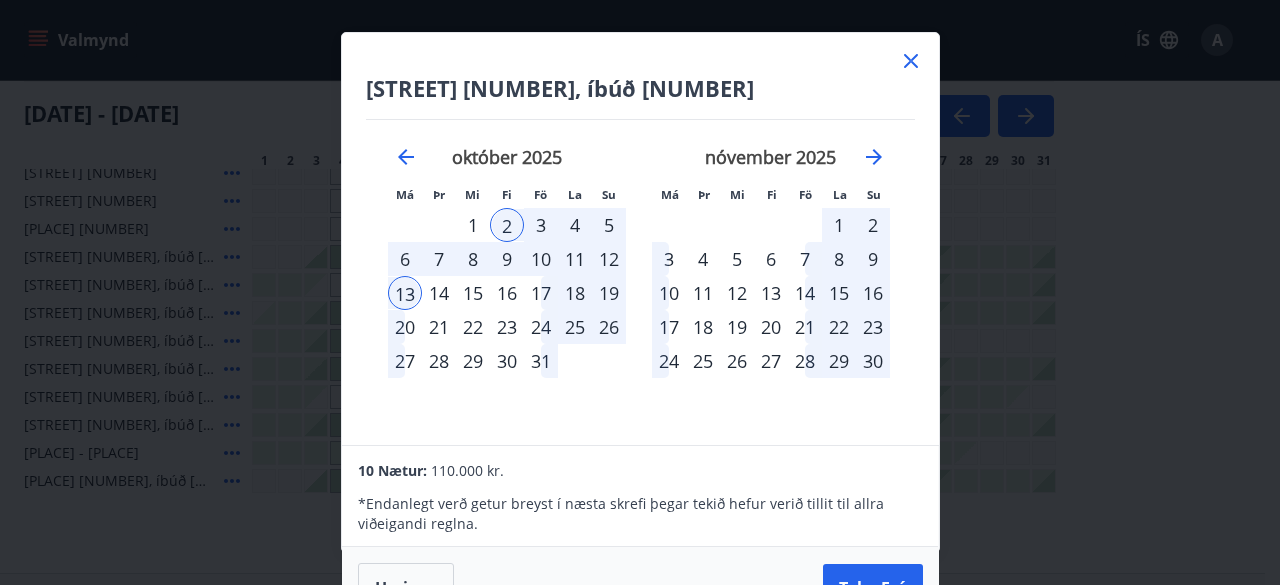 scroll, scrollTop: 0, scrollLeft: 0, axis: both 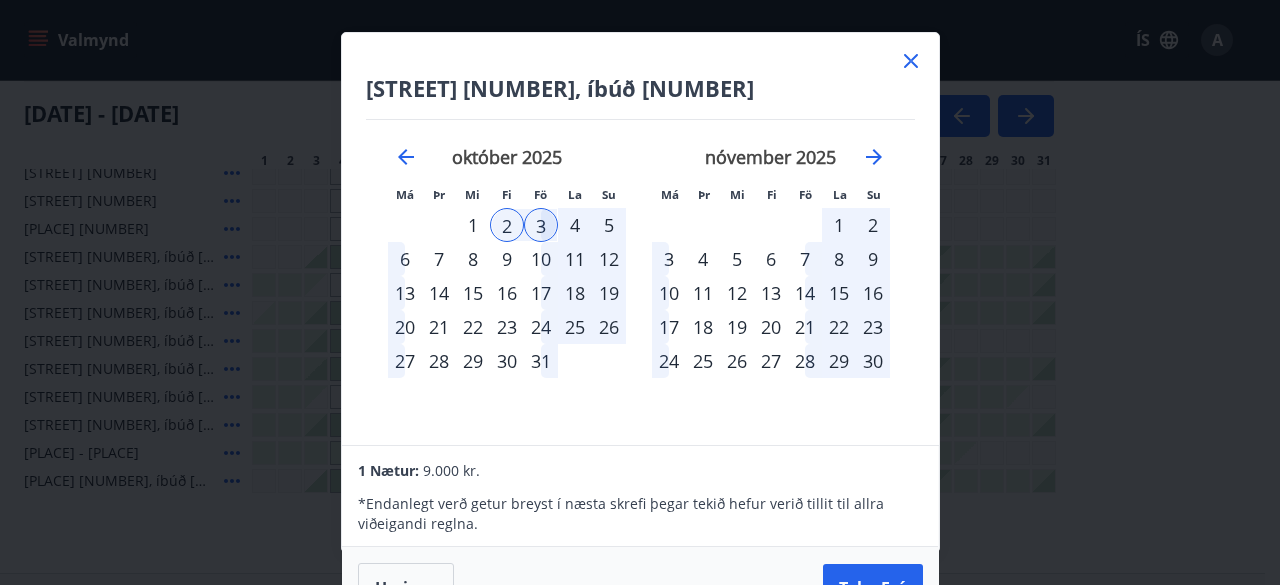 click on "3" at bounding box center (541, 225) 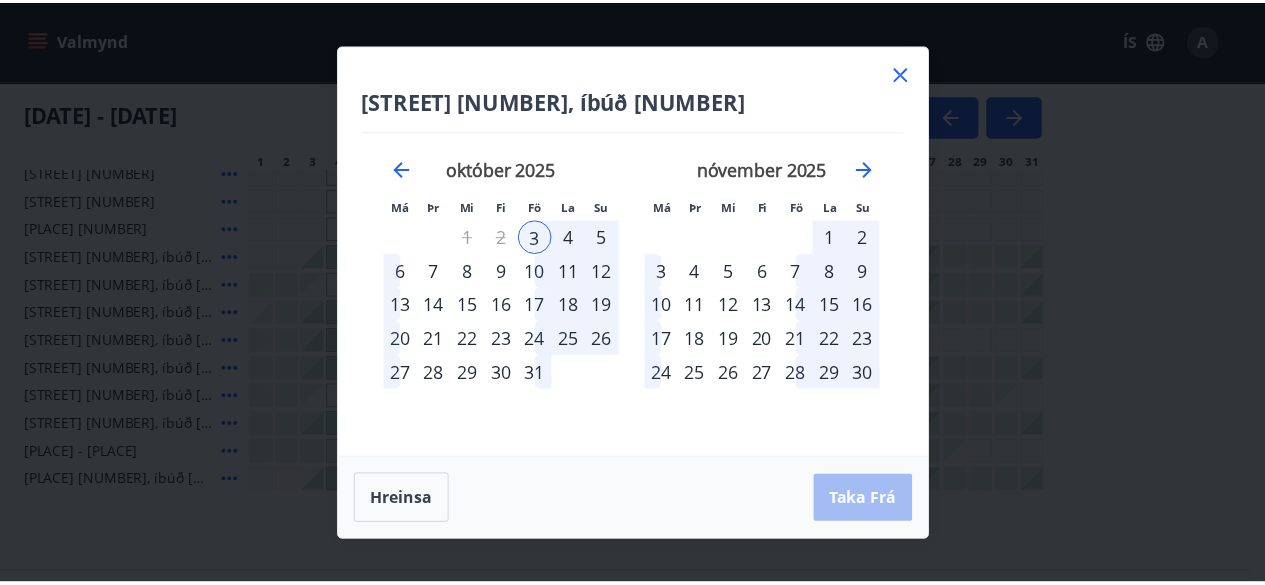 scroll, scrollTop: 0, scrollLeft: 0, axis: both 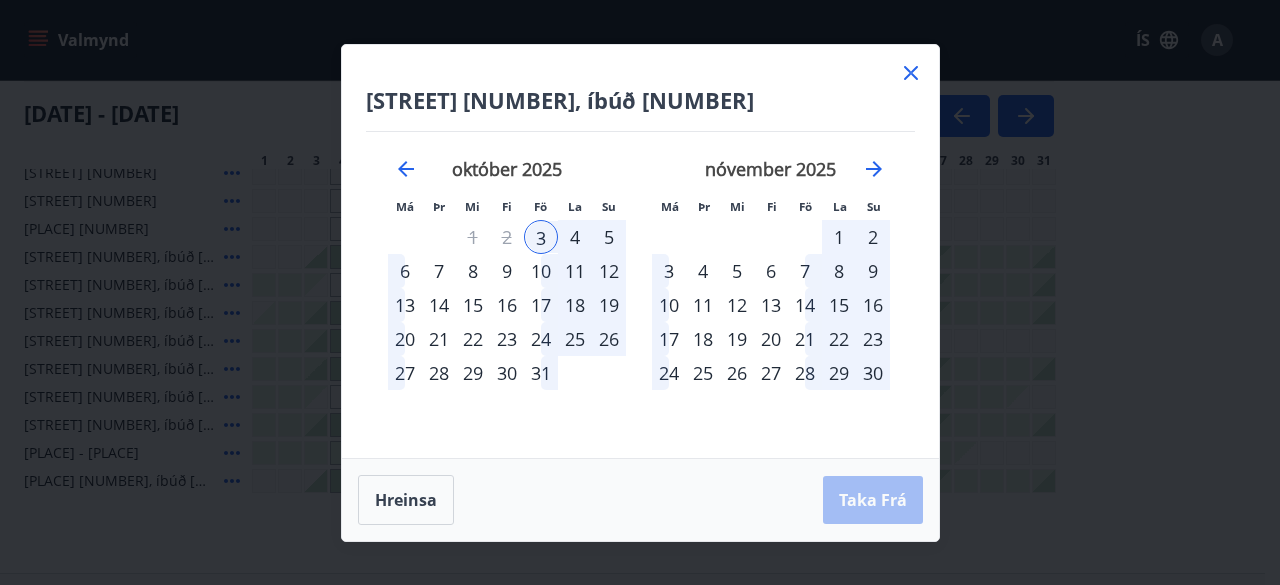 click on "12" at bounding box center [609, 271] 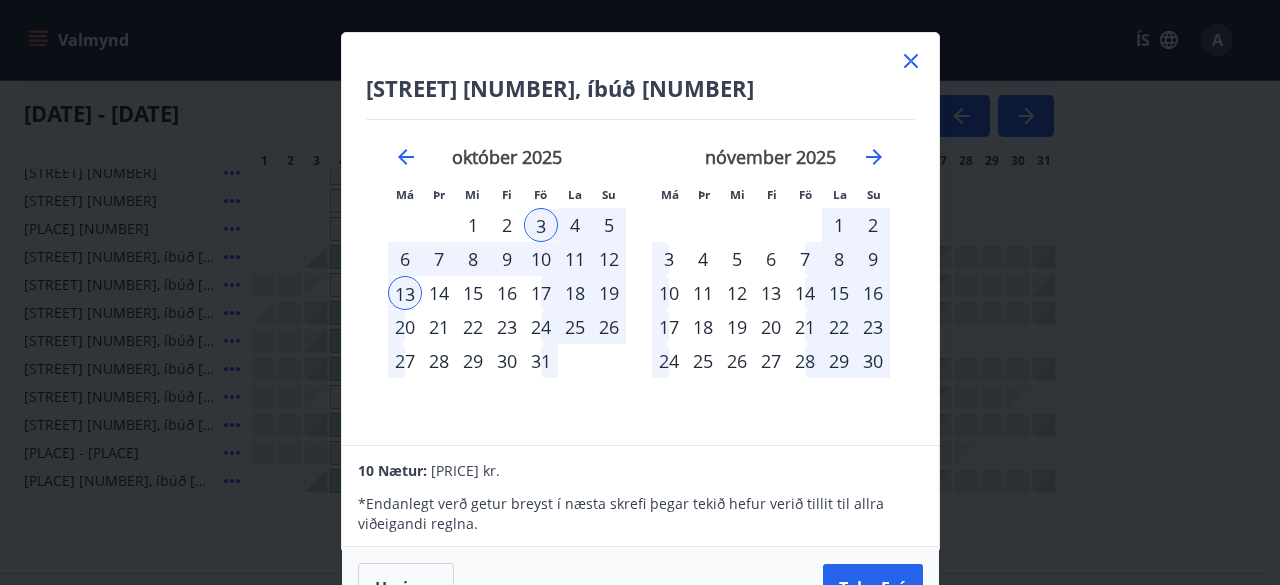 click 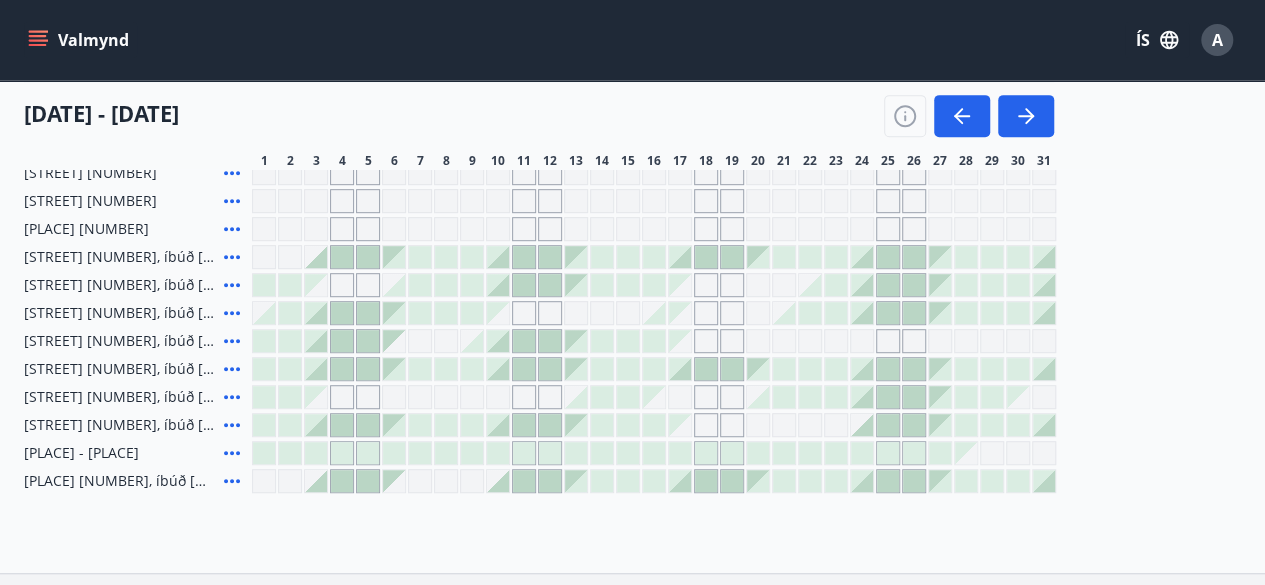 click 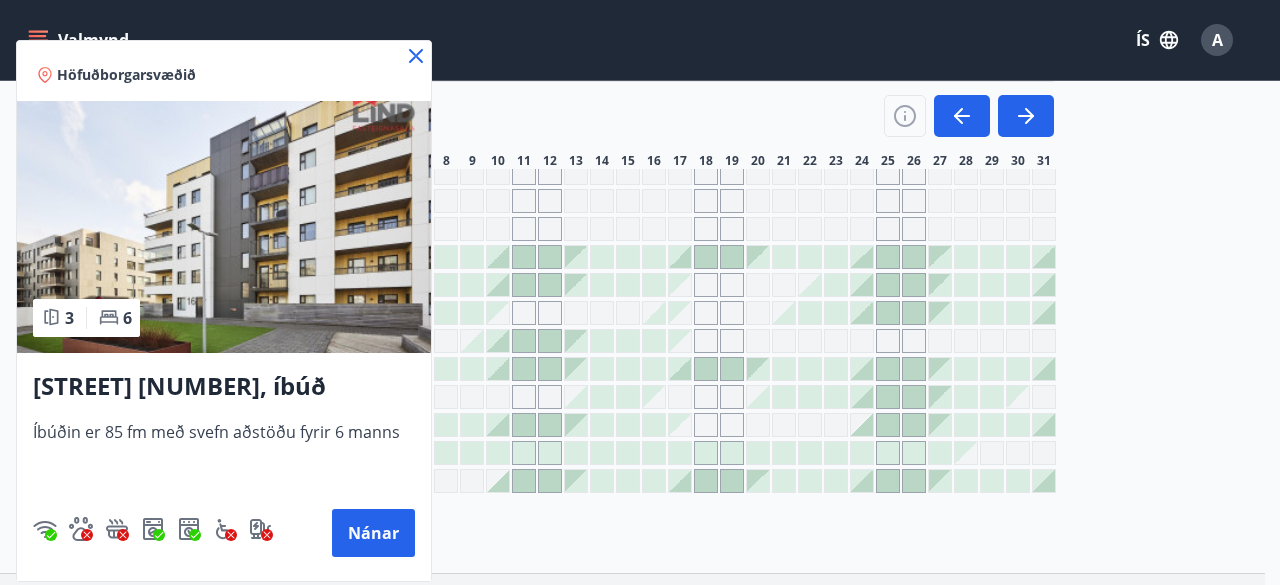 click 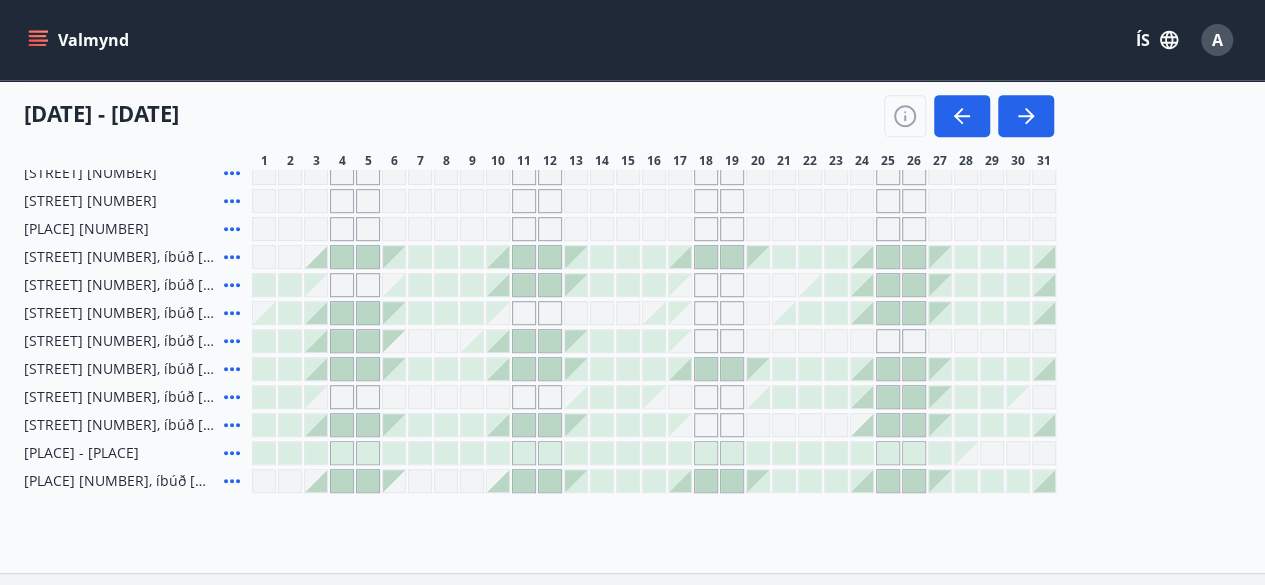 click 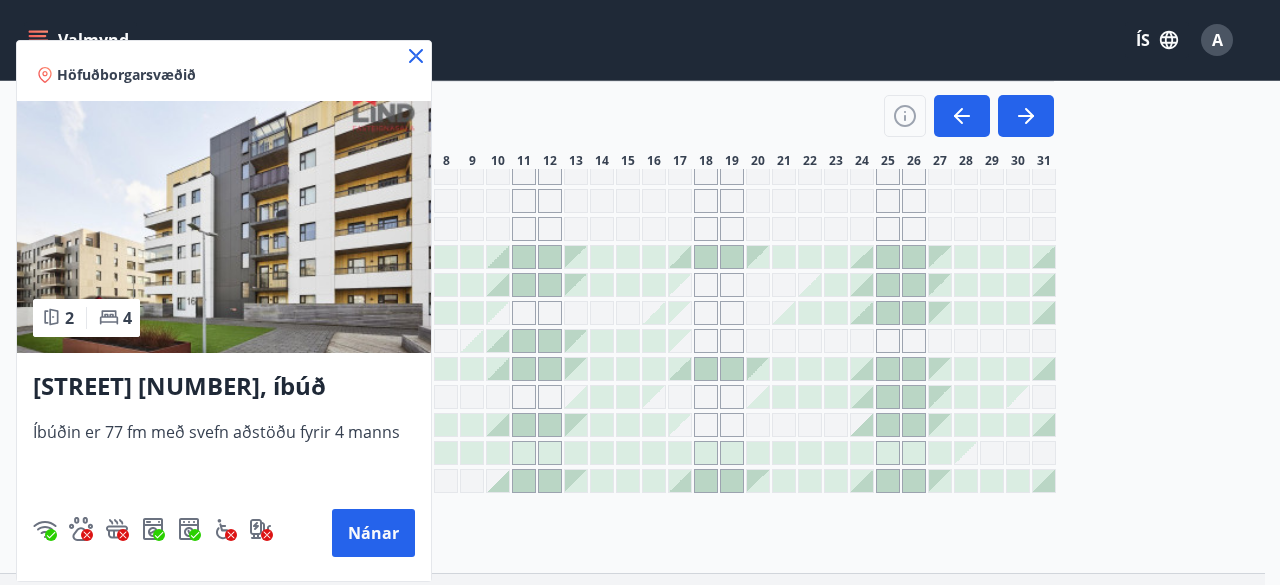 click 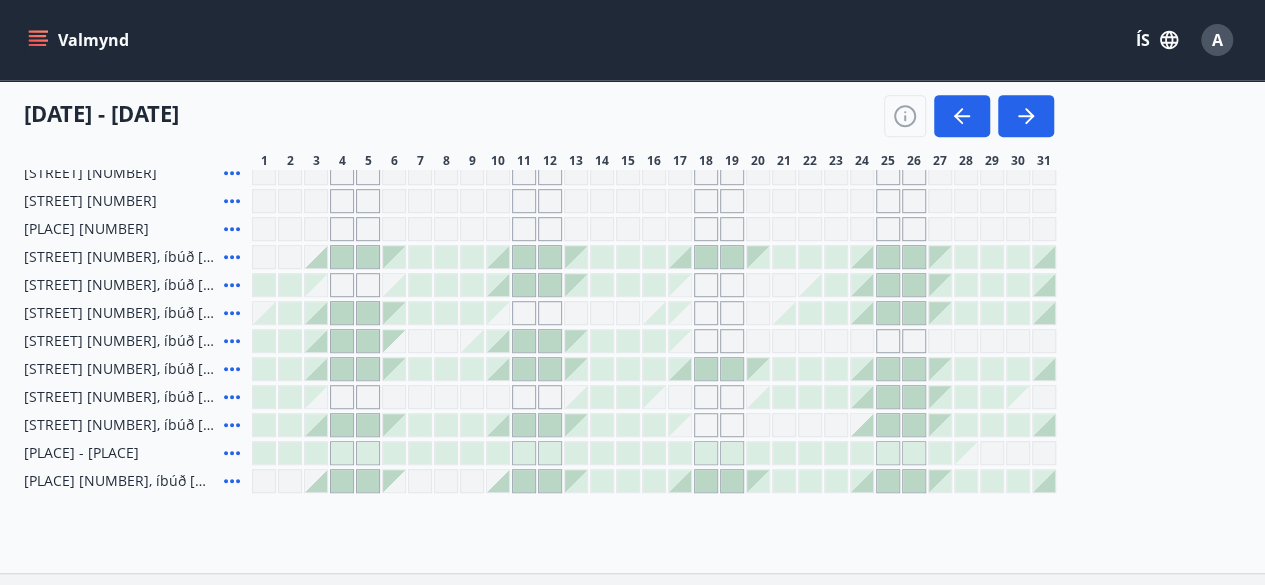 click at bounding box center [290, 341] 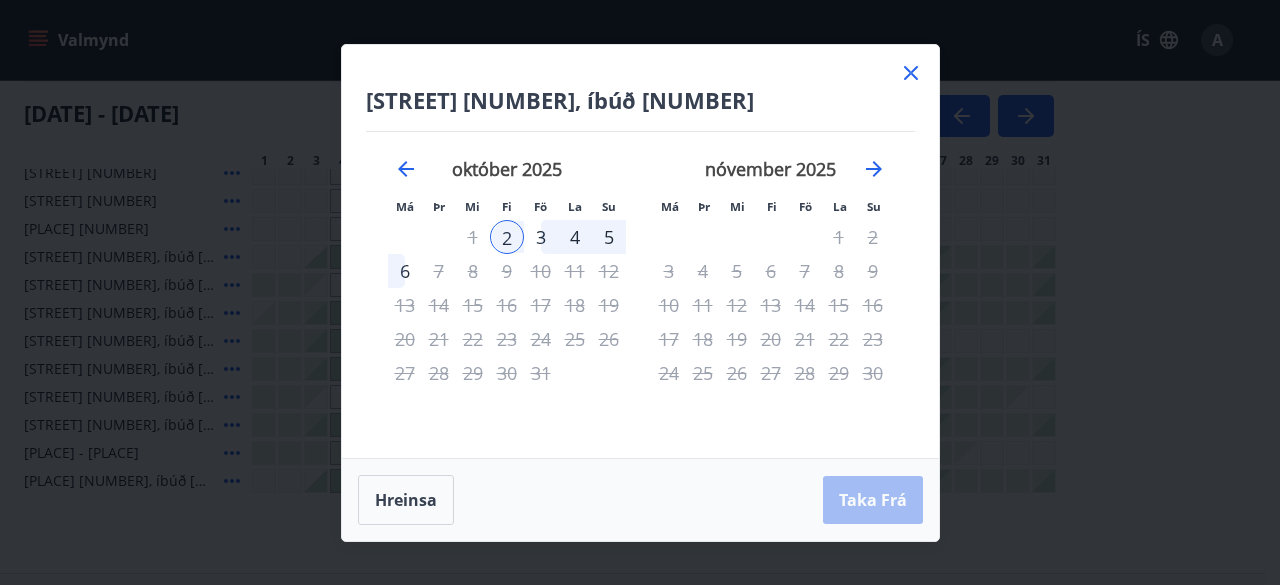 click 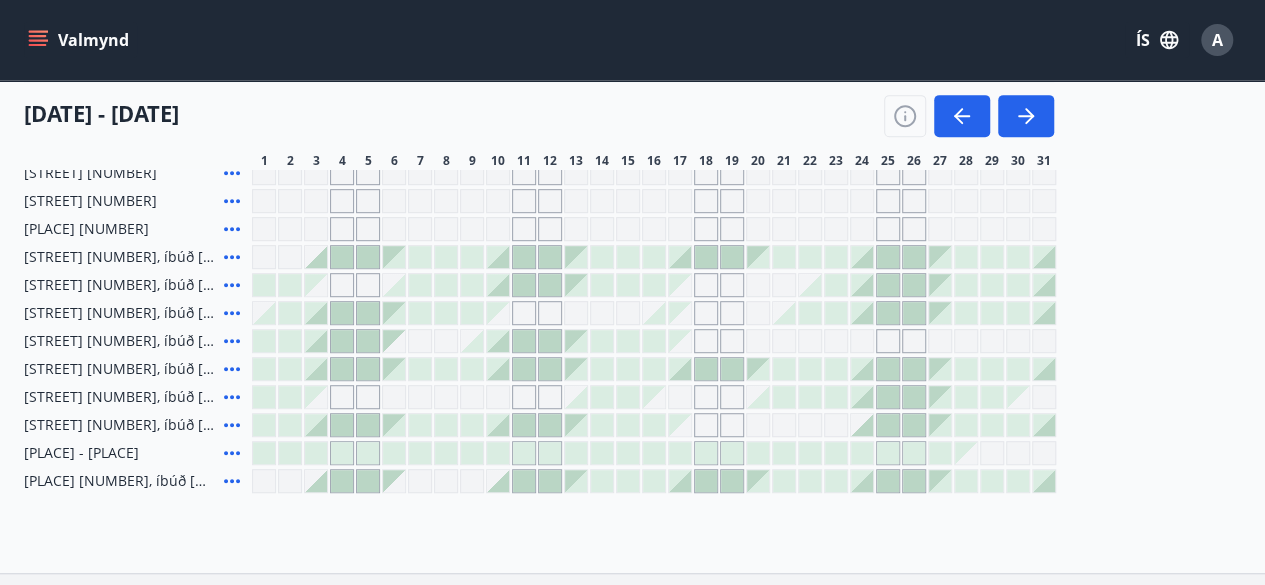 click 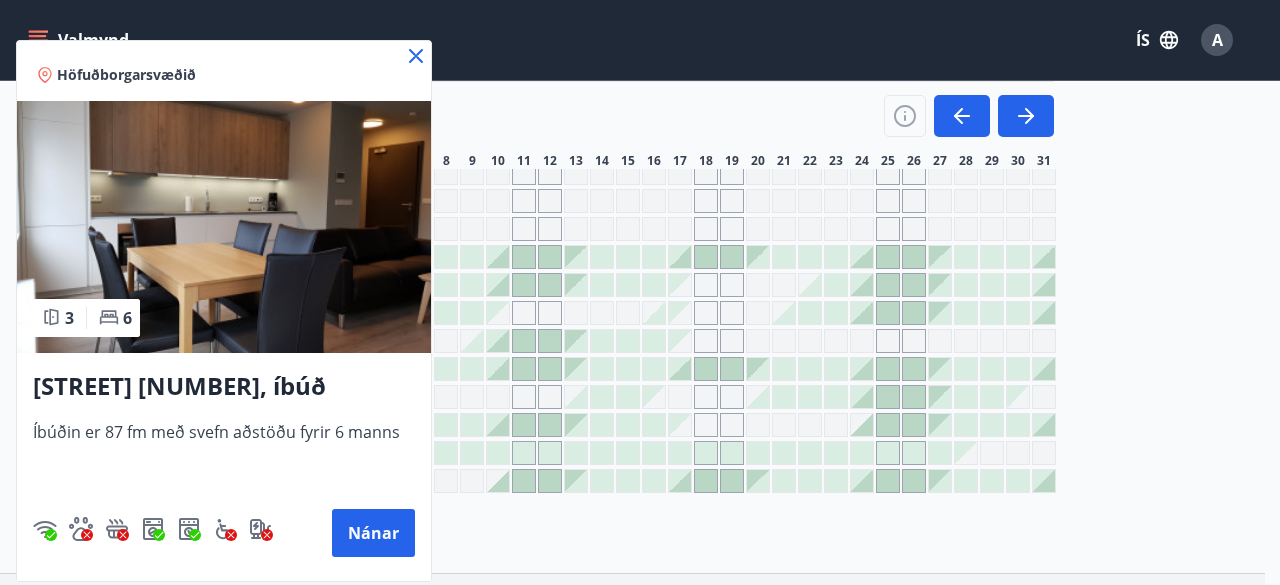 click 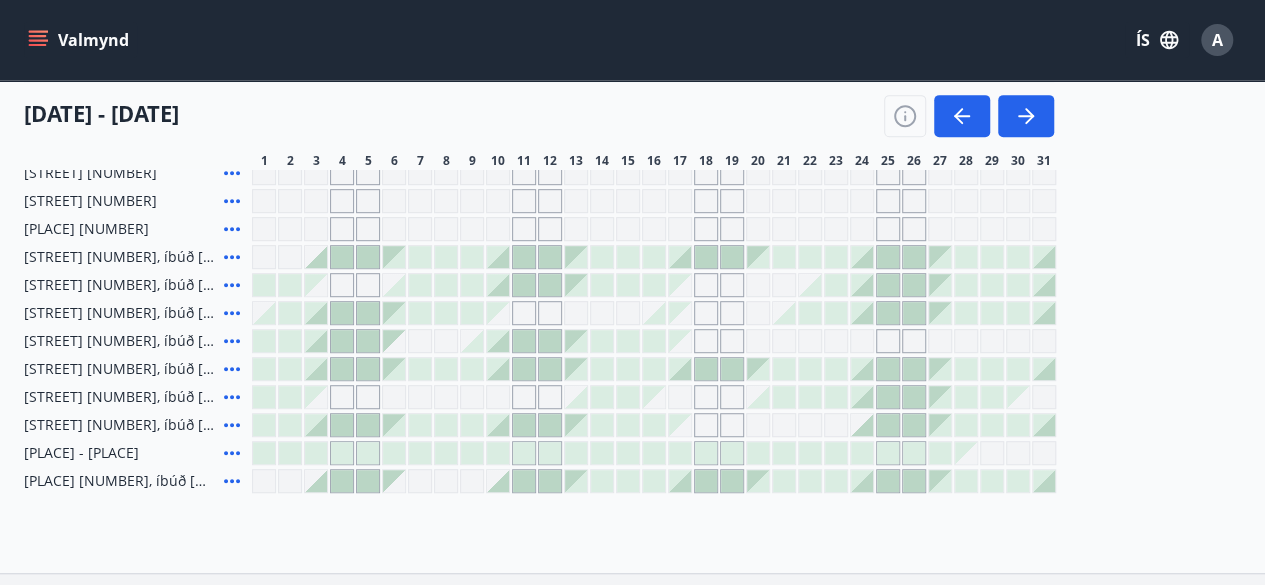 click 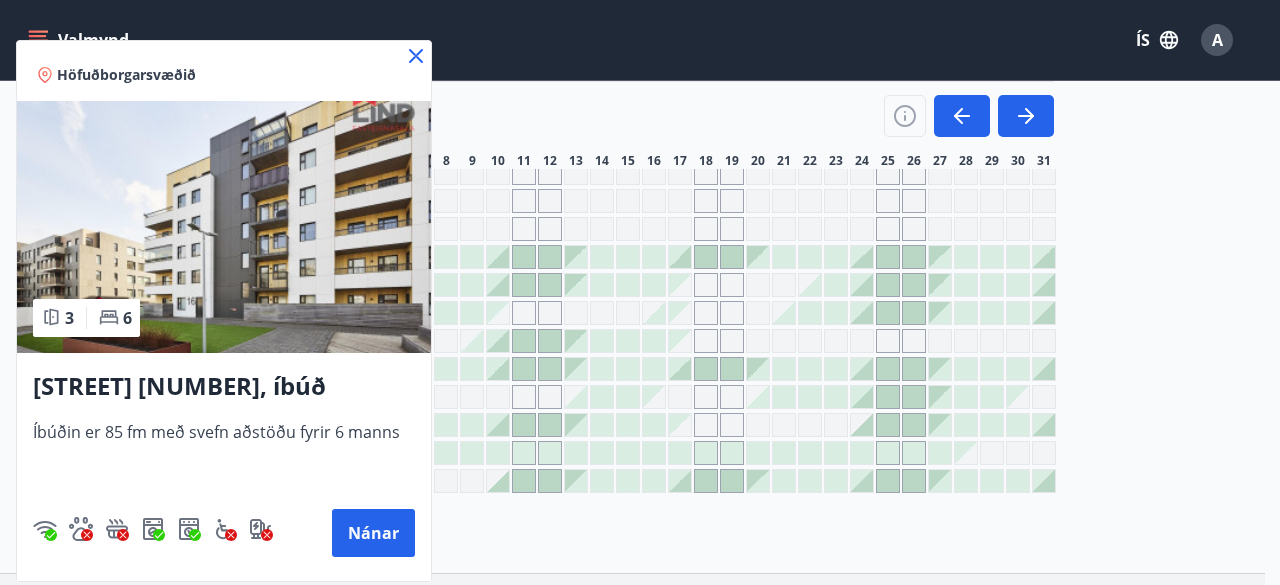 click 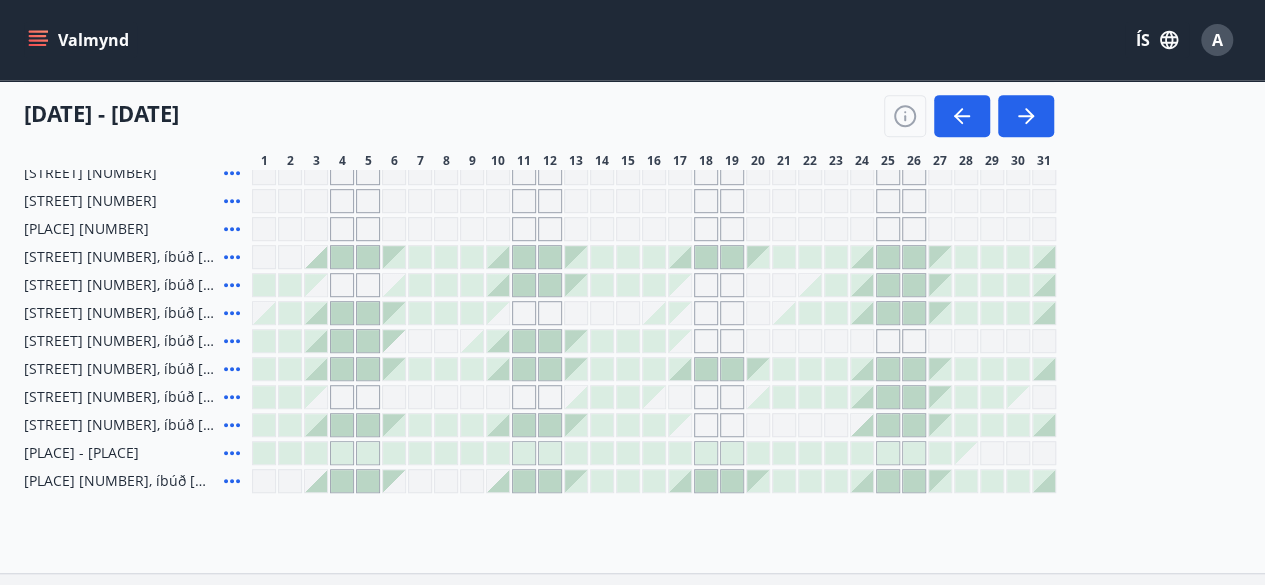 click 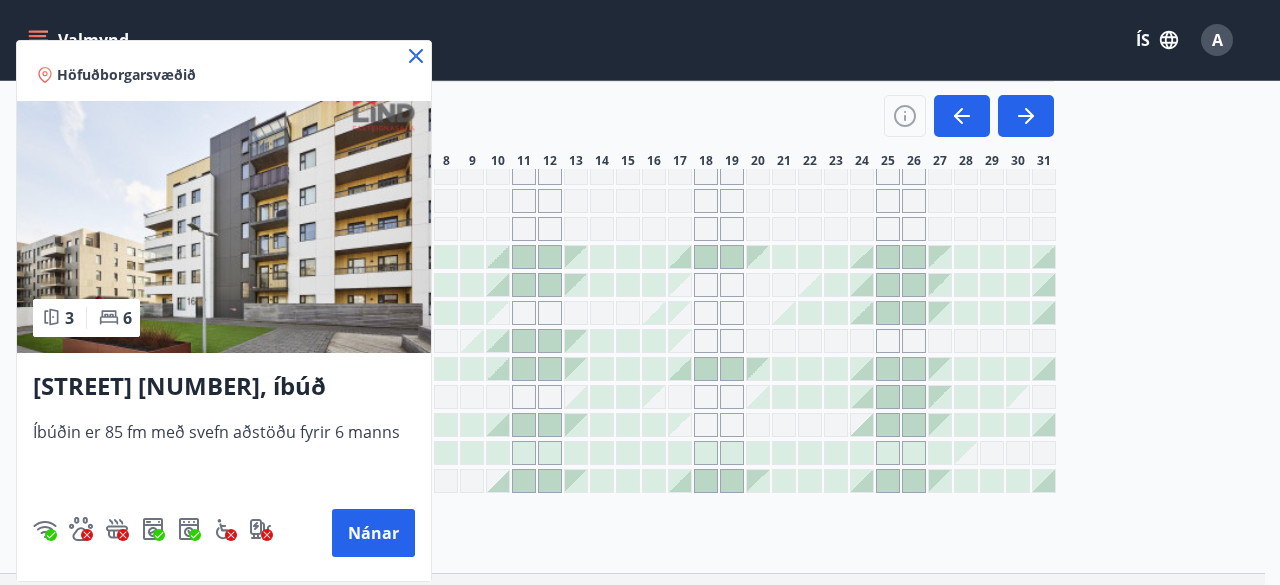 click 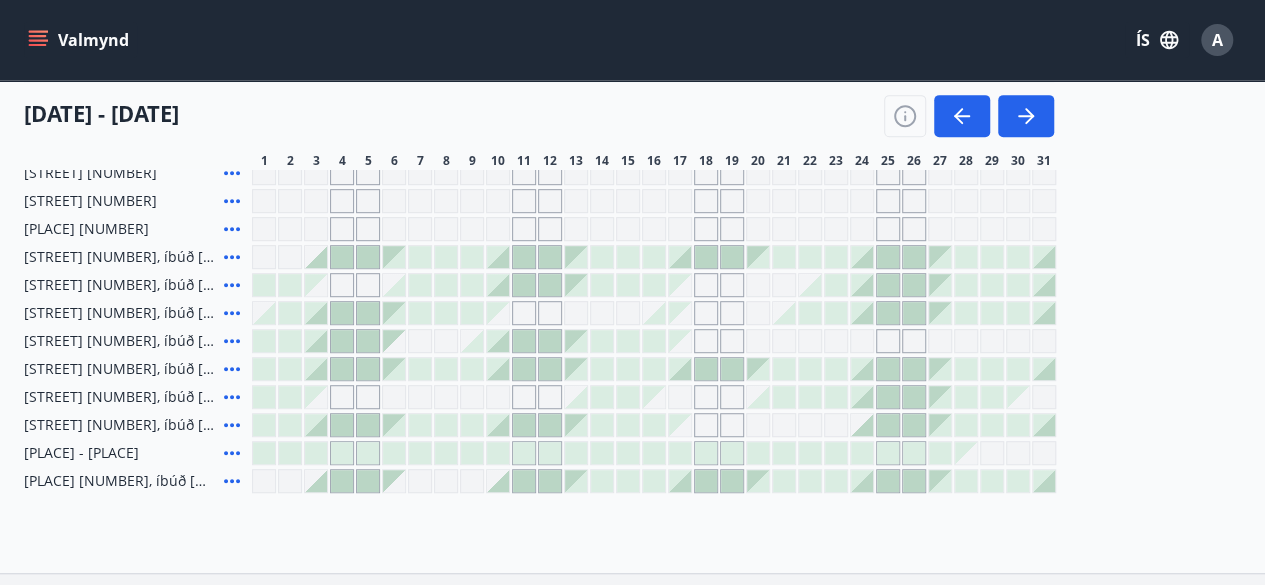 click 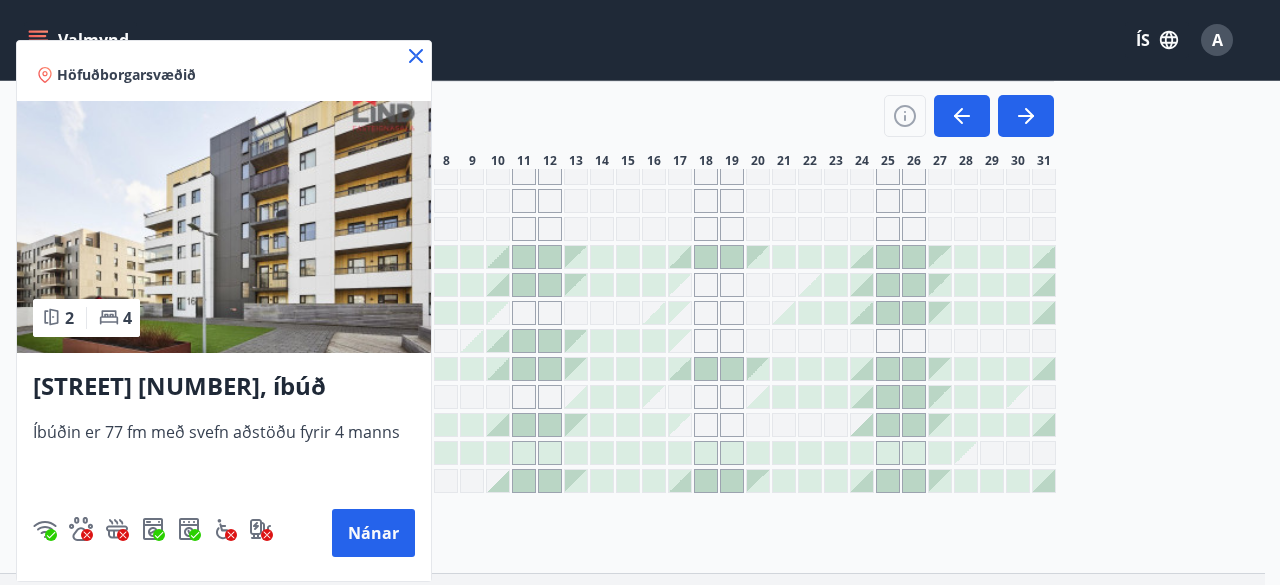 click 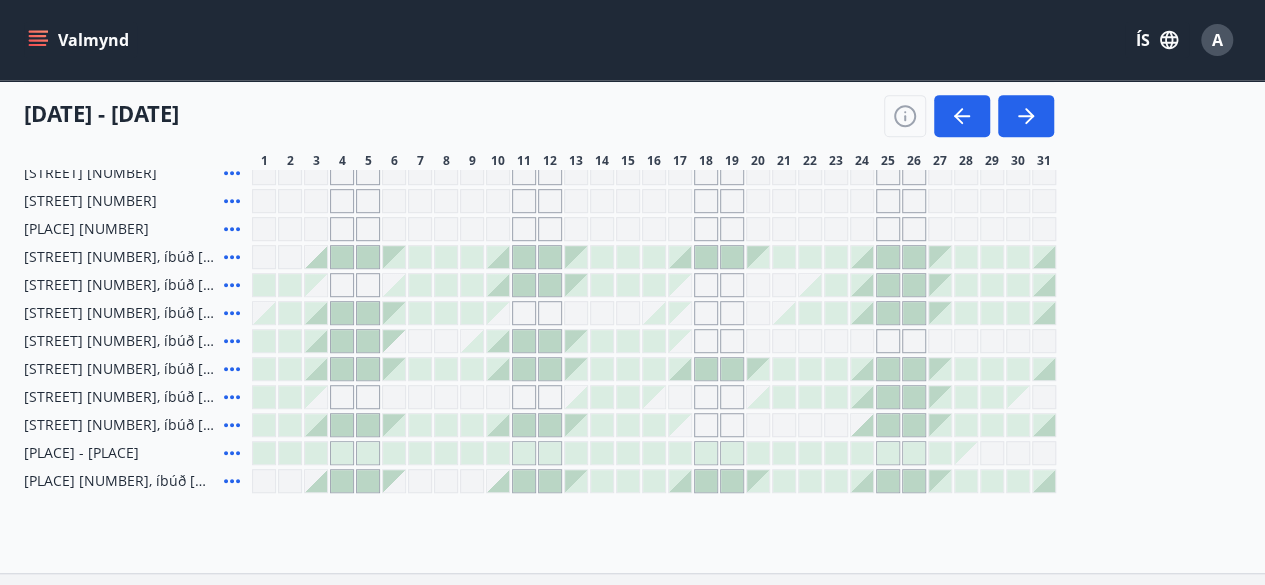 click at bounding box center (290, 313) 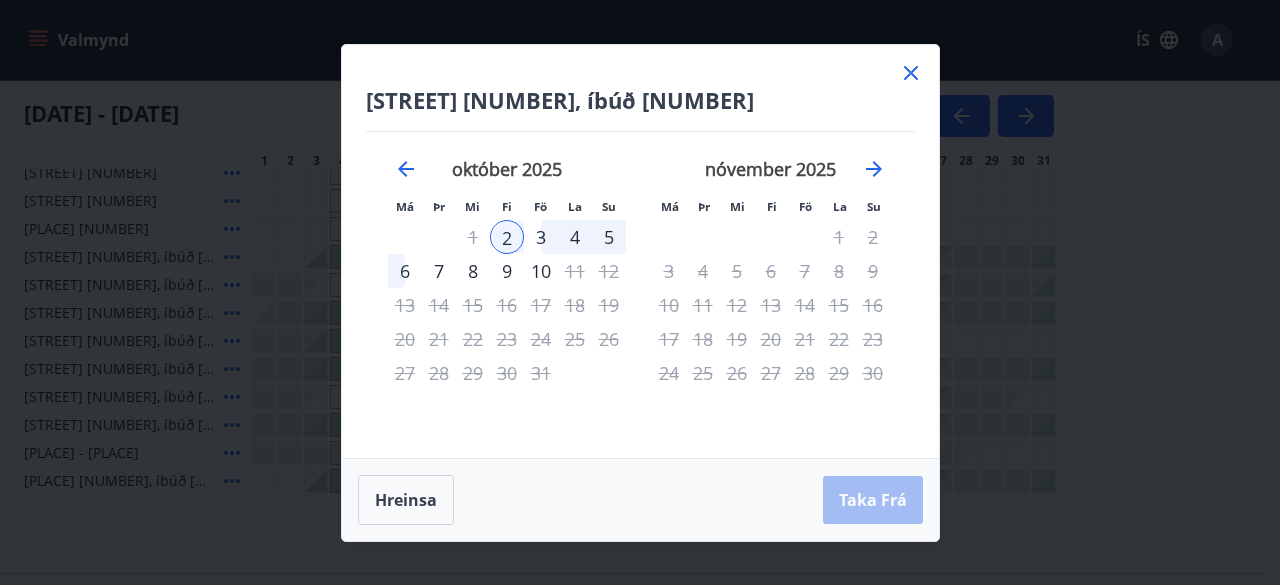 click 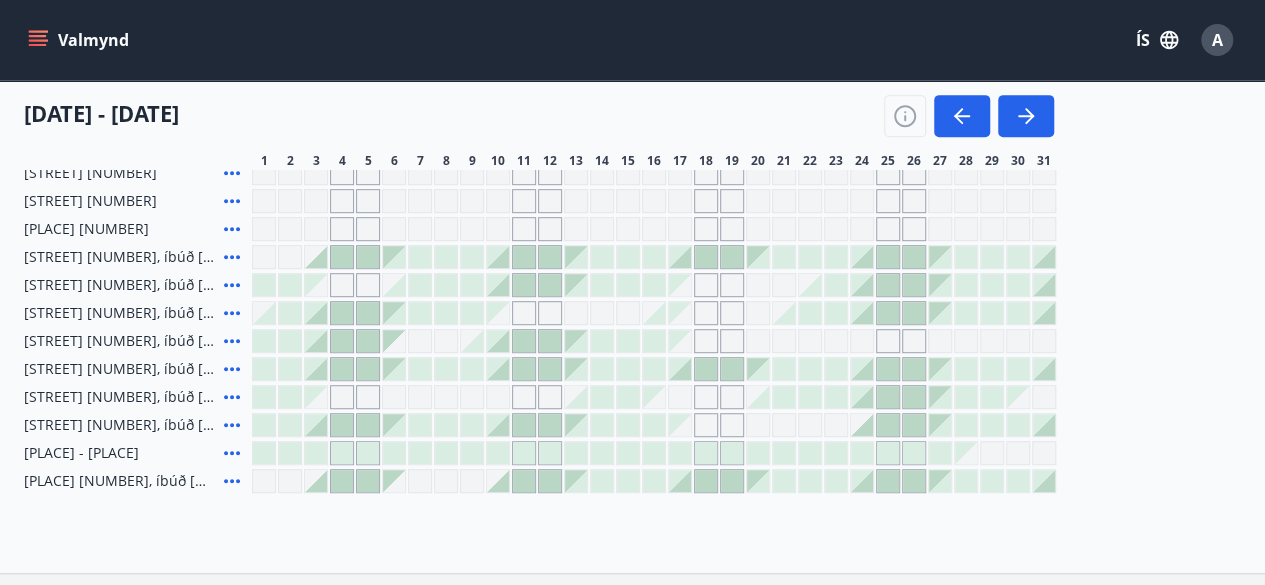 click at bounding box center [290, 313] 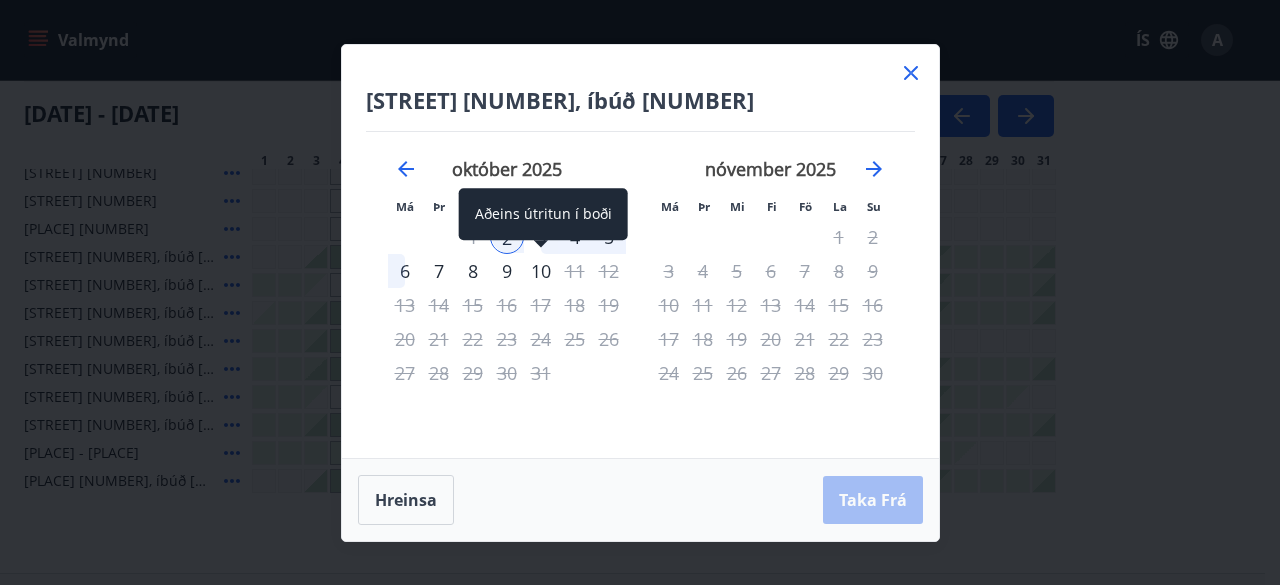 click on "10" at bounding box center (541, 271) 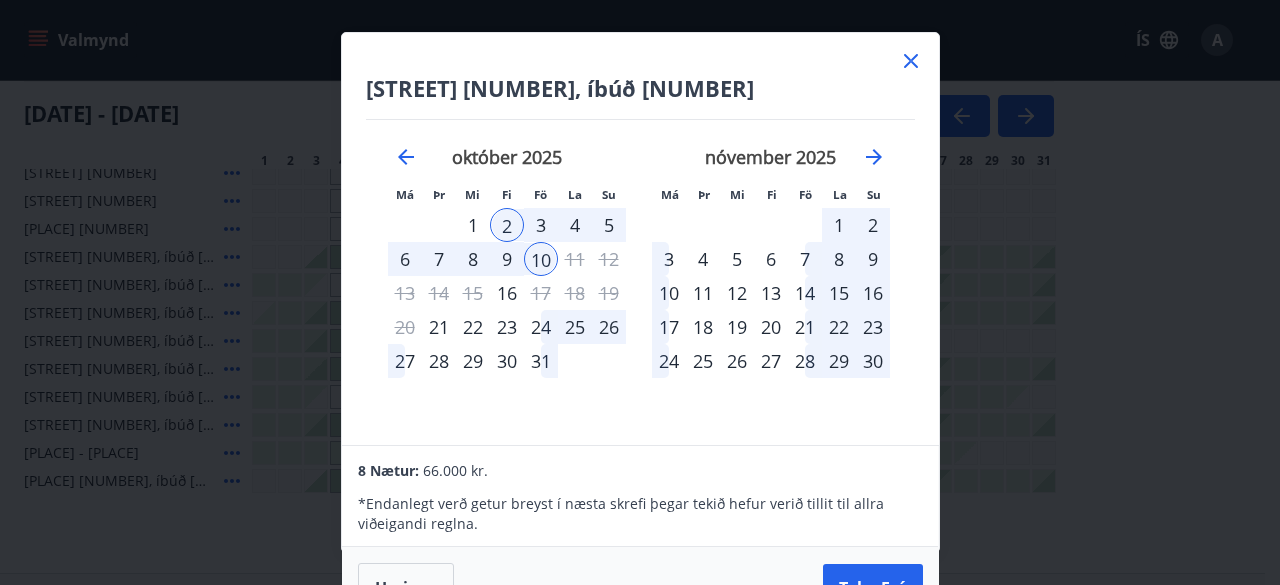 click on "11" at bounding box center (575, 259) 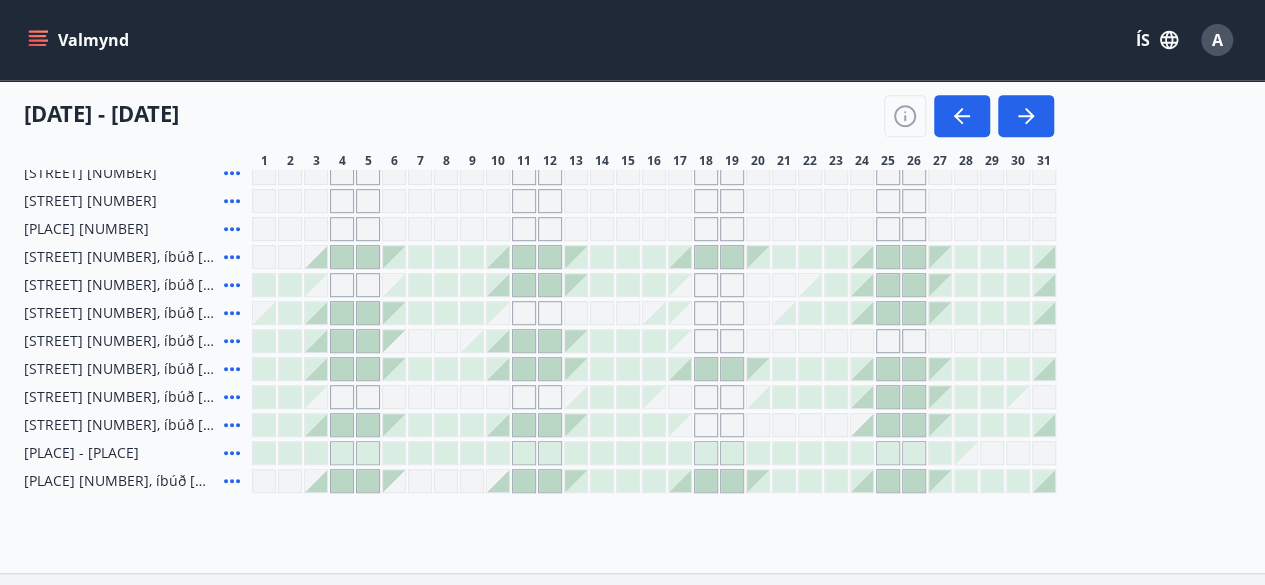 click at bounding box center [498, 285] 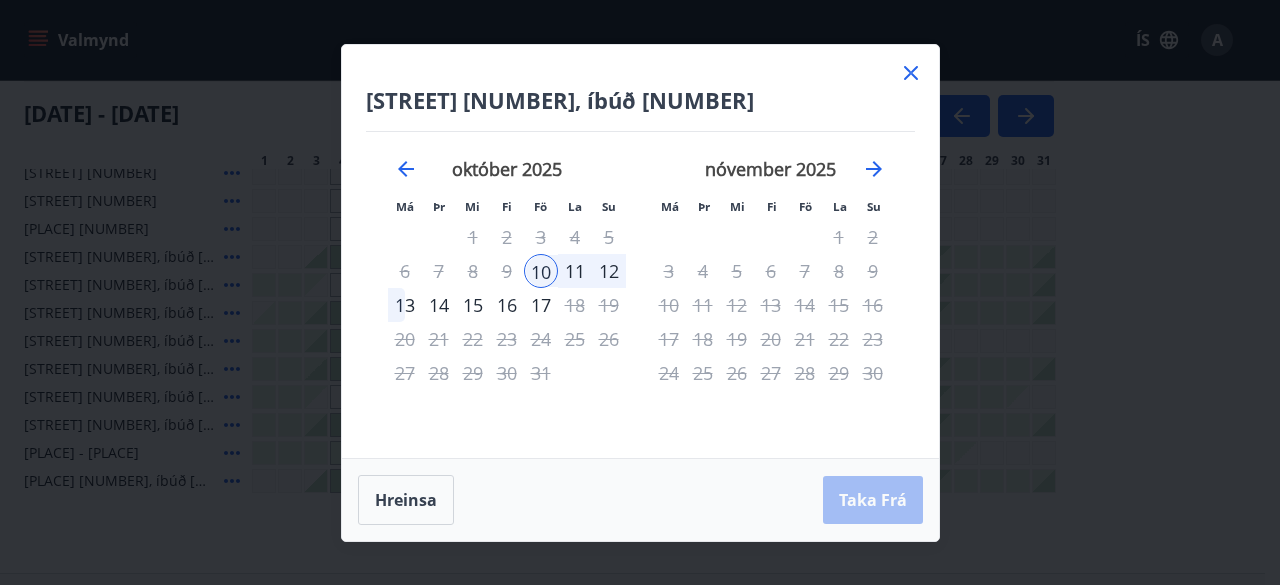 click on "12" at bounding box center (609, 271) 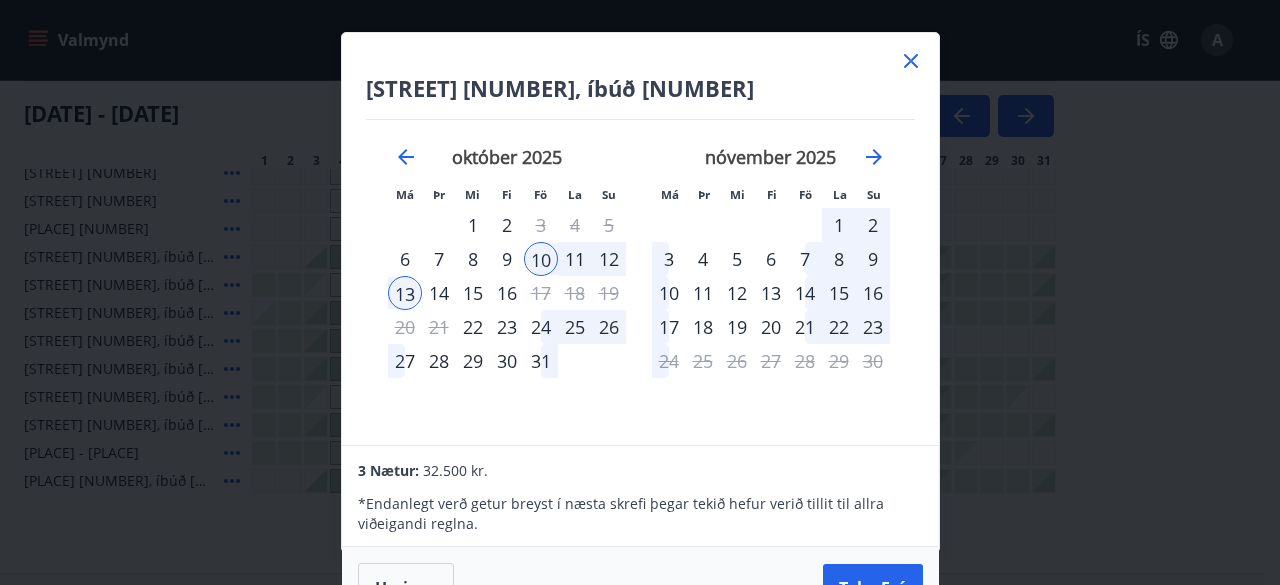 click 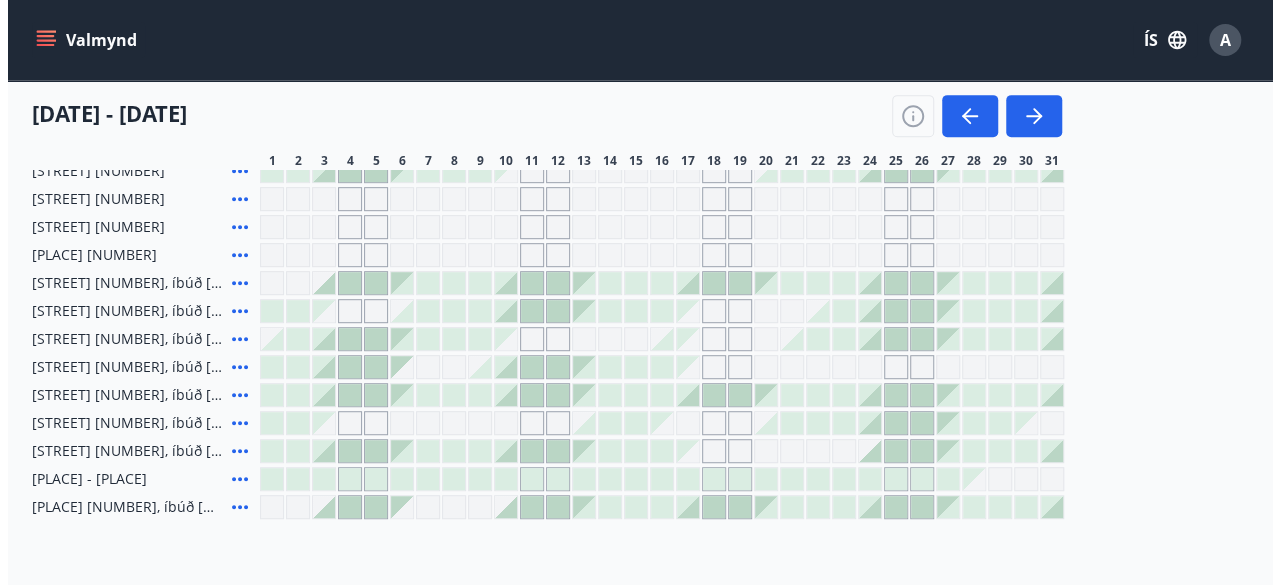 scroll, scrollTop: 453, scrollLeft: 0, axis: vertical 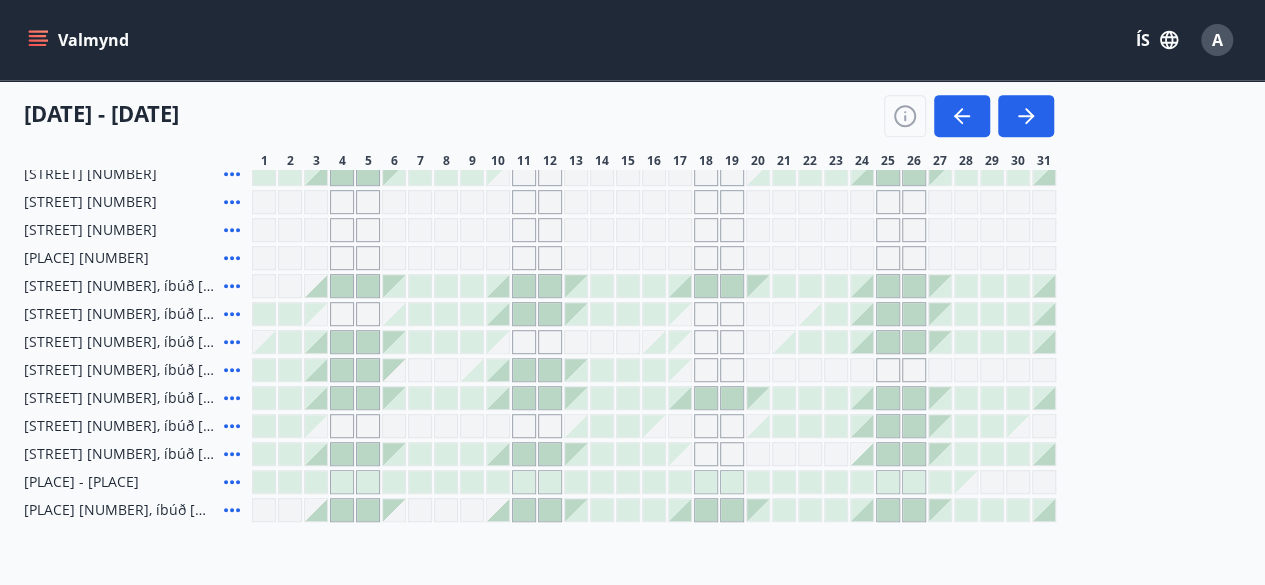 click 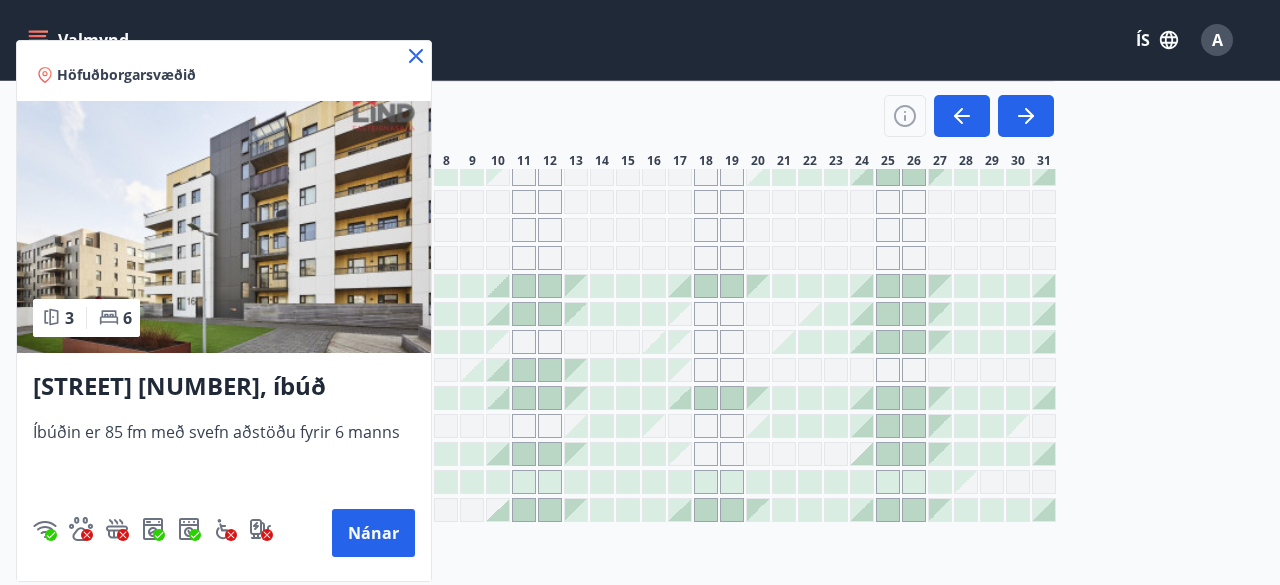 click 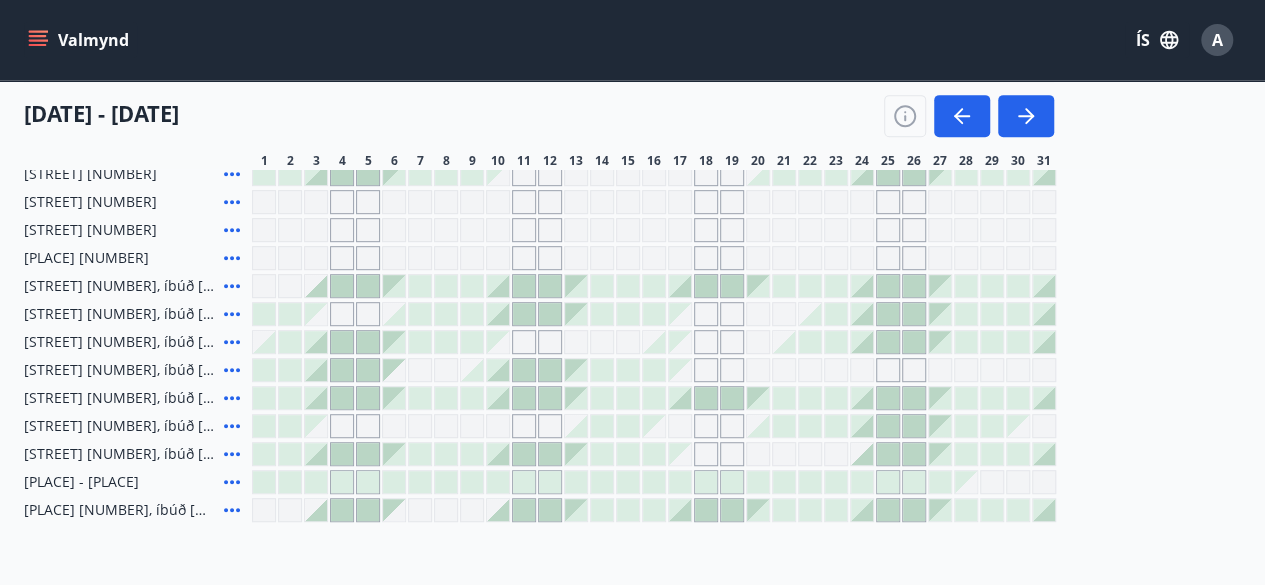 click 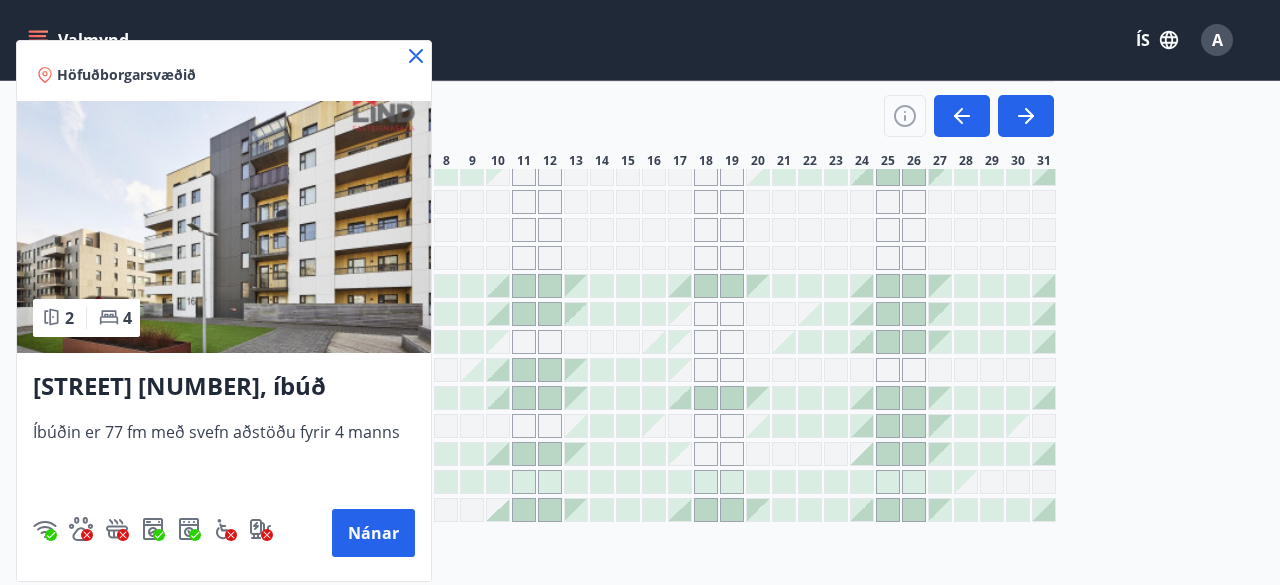 click 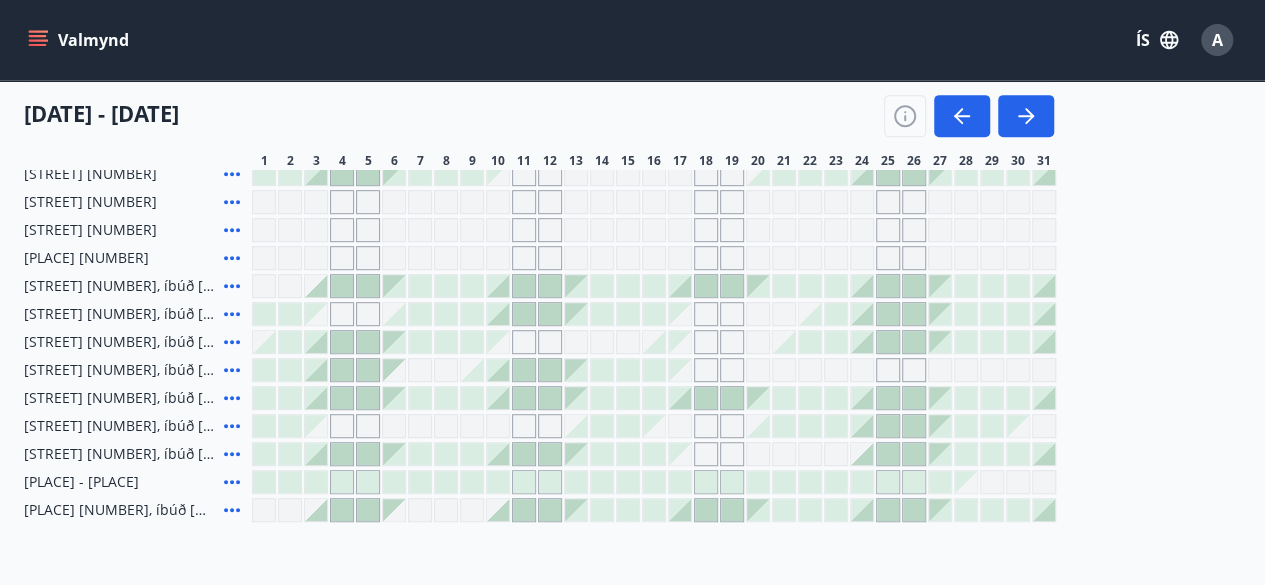 click at bounding box center (290, 342) 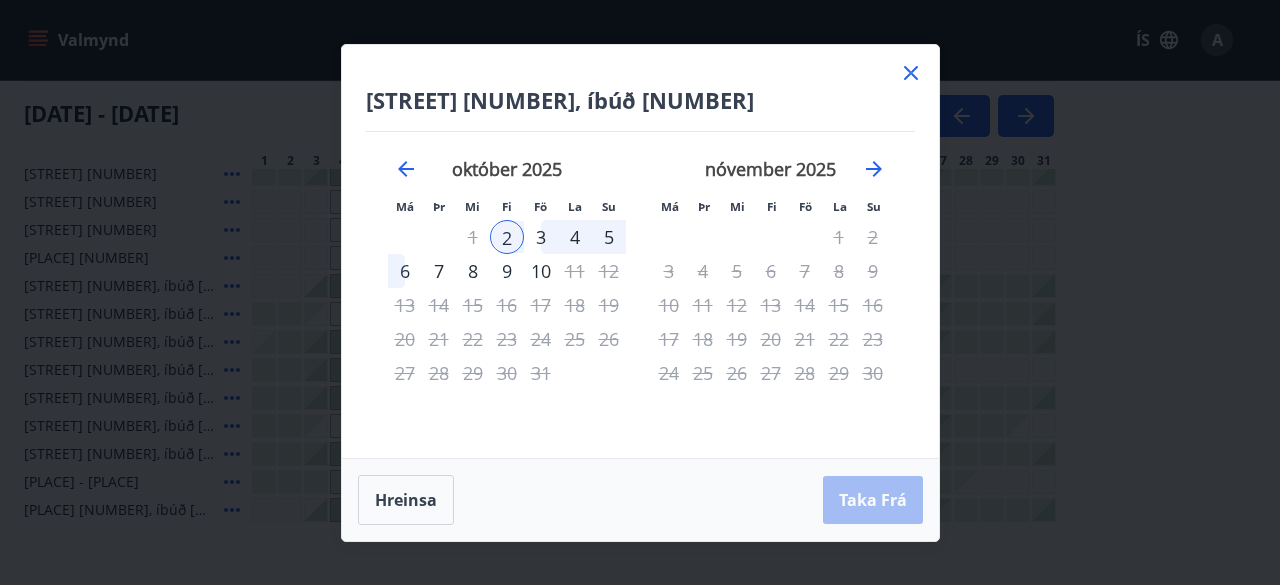 click on "6" at bounding box center [405, 271] 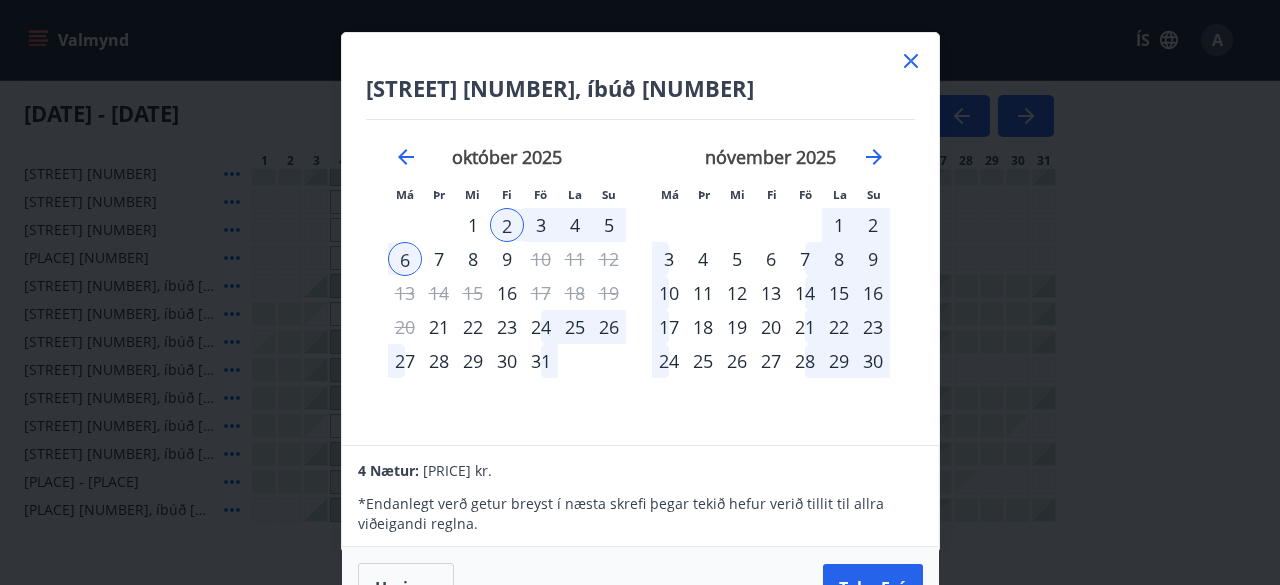 scroll, scrollTop: 0, scrollLeft: 0, axis: both 